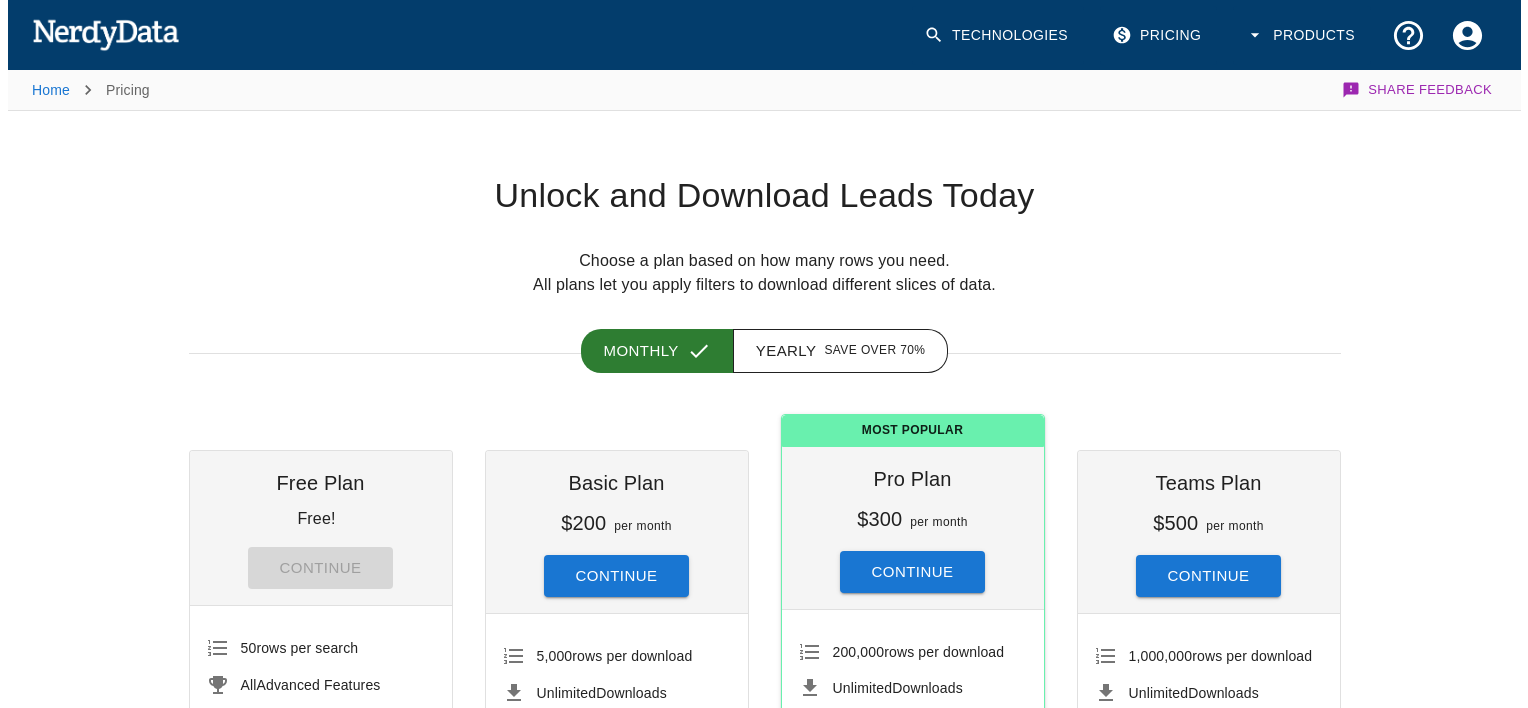 scroll, scrollTop: 0, scrollLeft: 0, axis: both 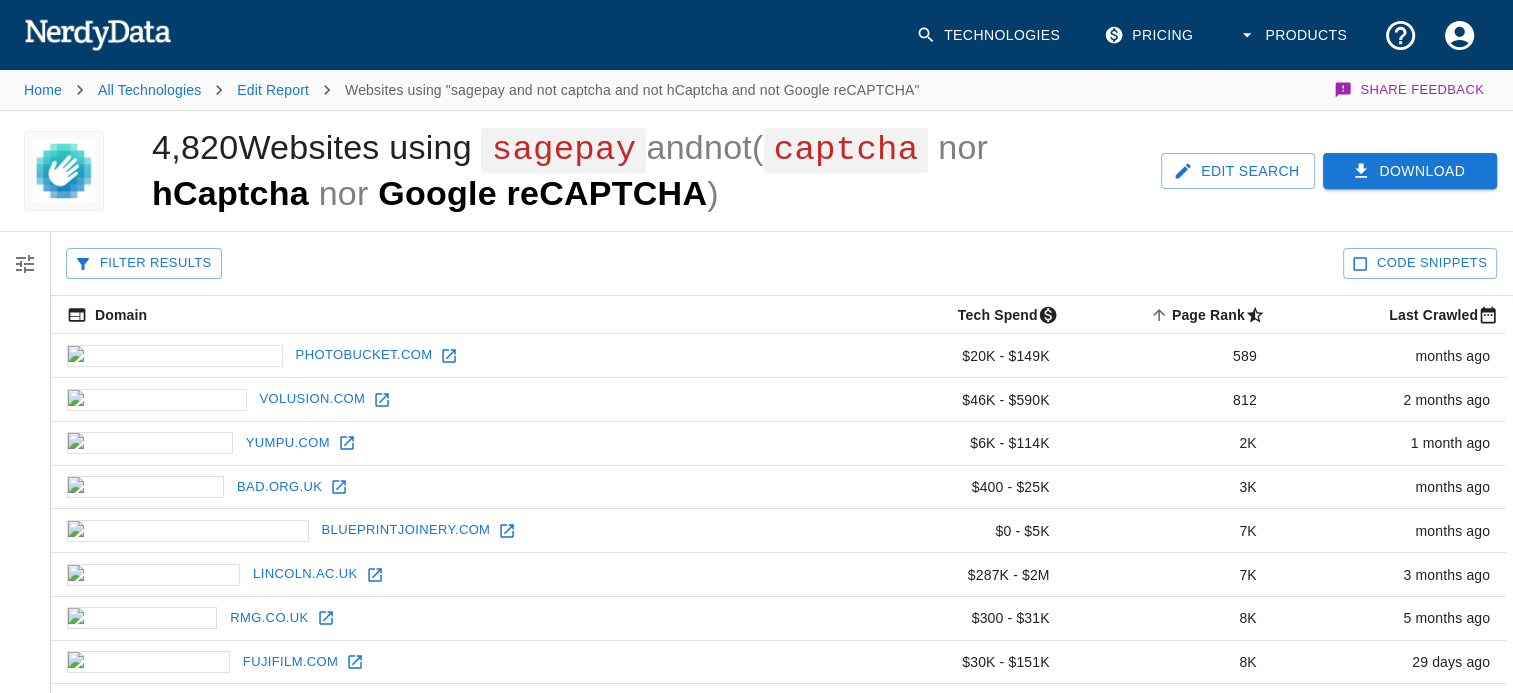 click at bounding box center [1361, 171] 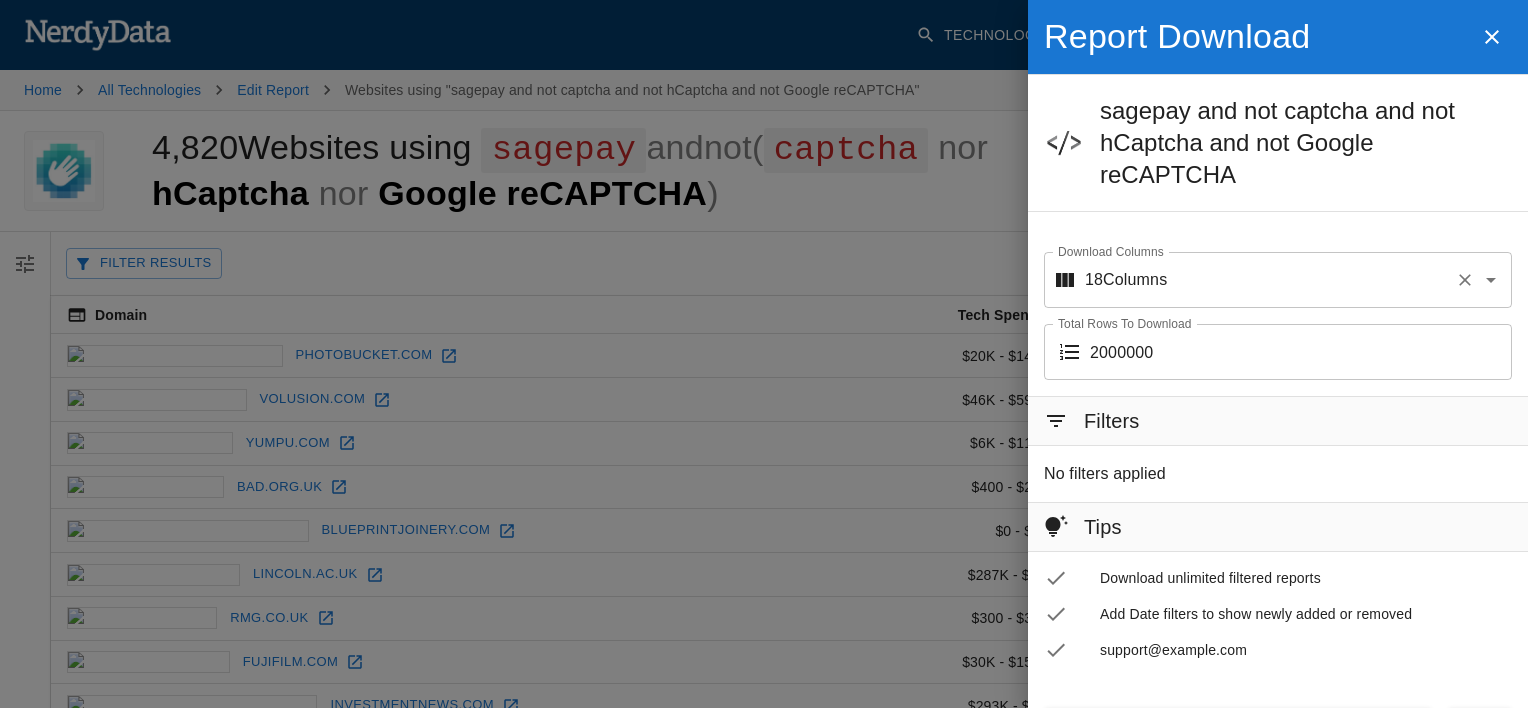 click at bounding box center [1491, 280] 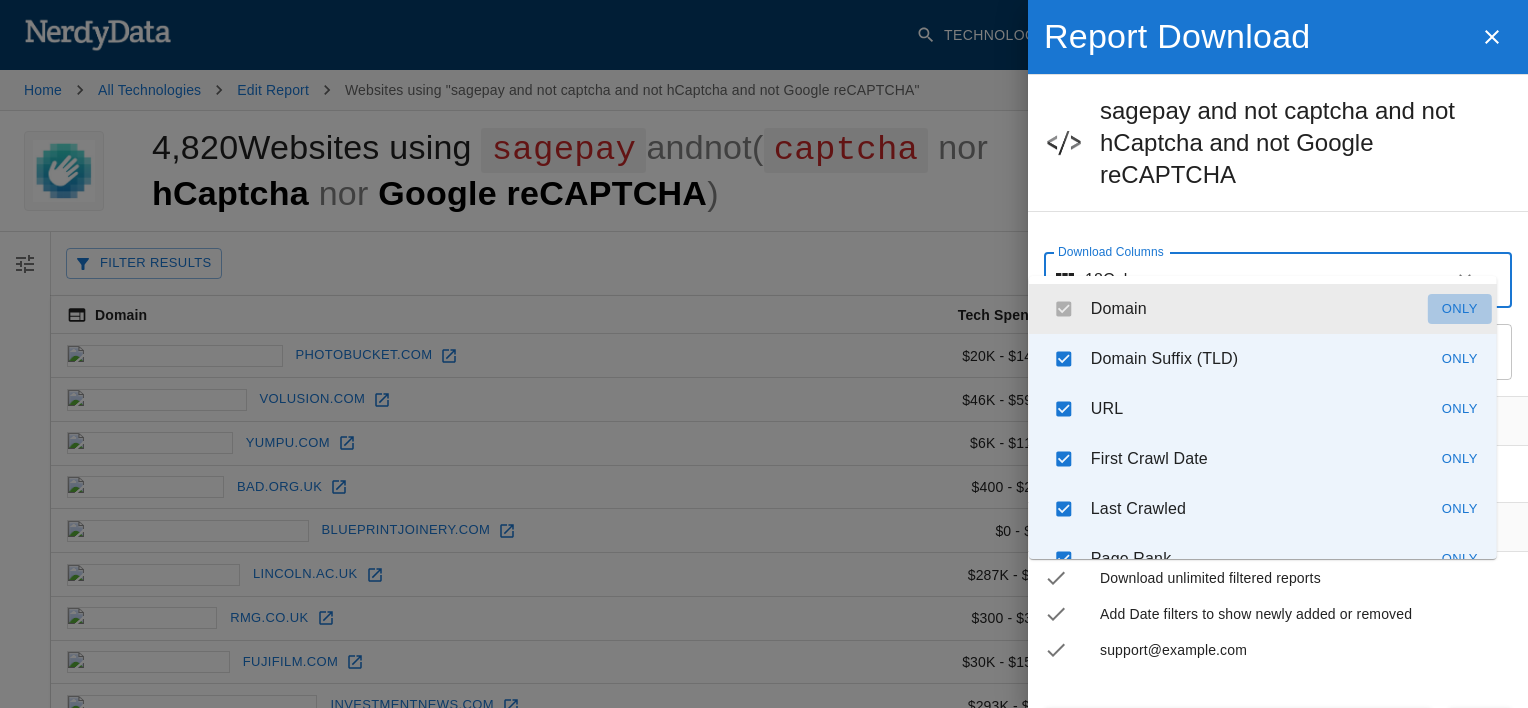 click on "Only" at bounding box center (1460, 309) 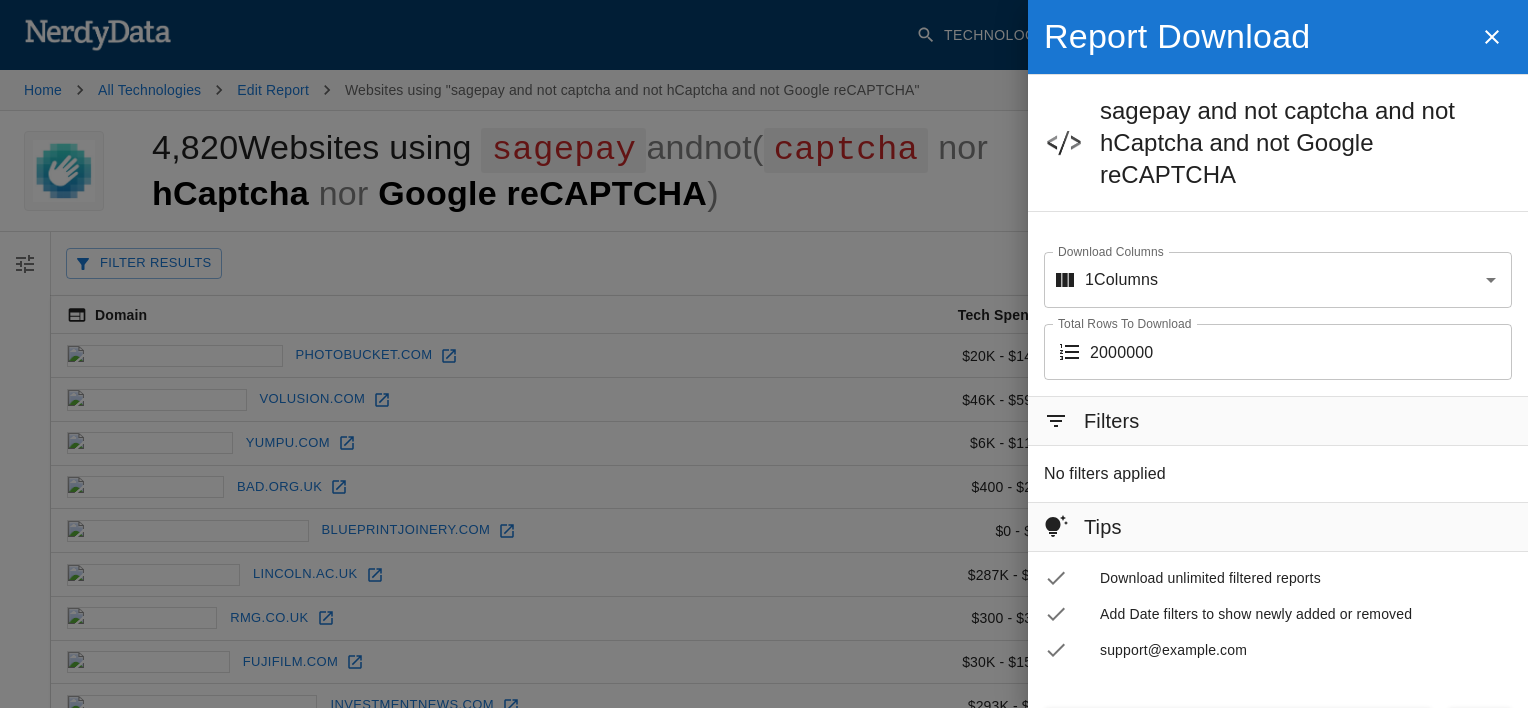 click on "Download" at bounding box center [1238, 726] 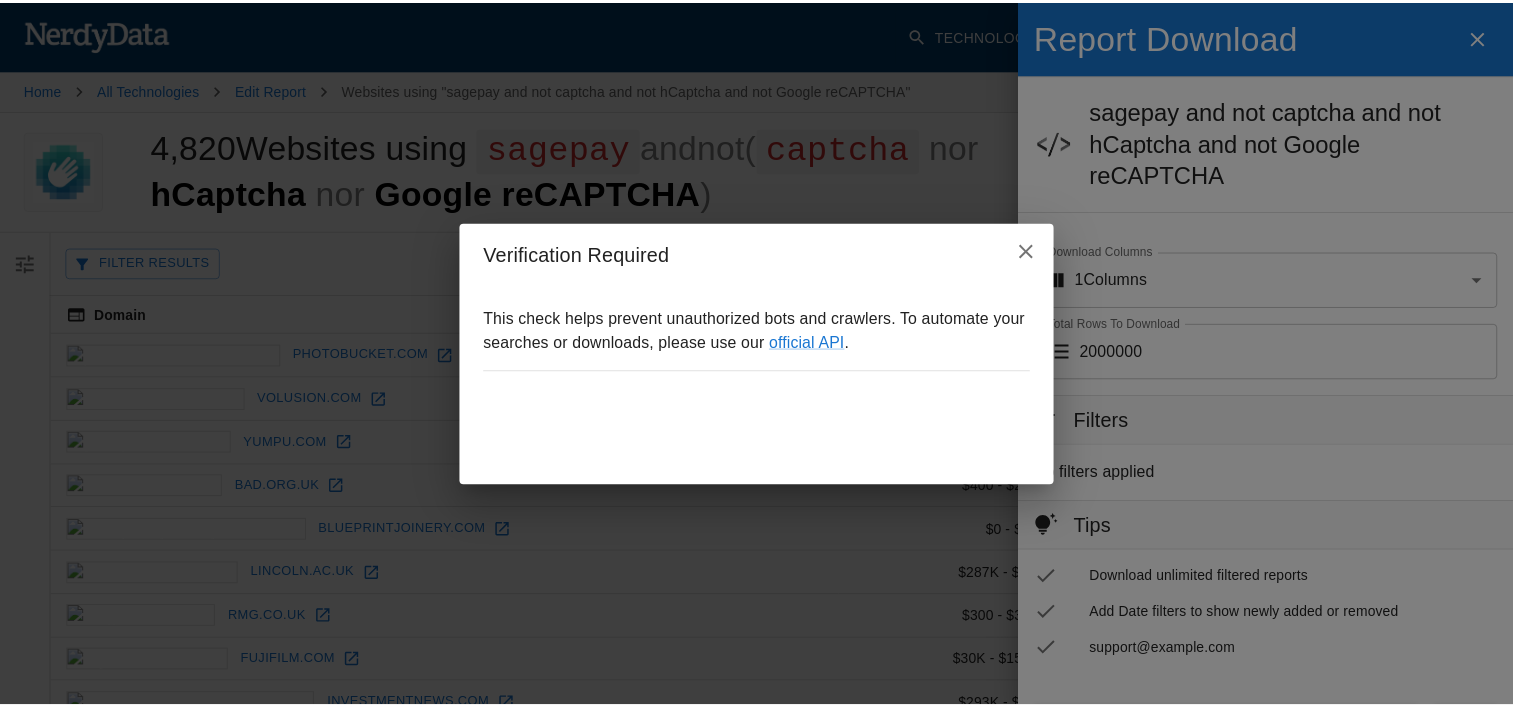 scroll, scrollTop: 3, scrollLeft: 0, axis: vertical 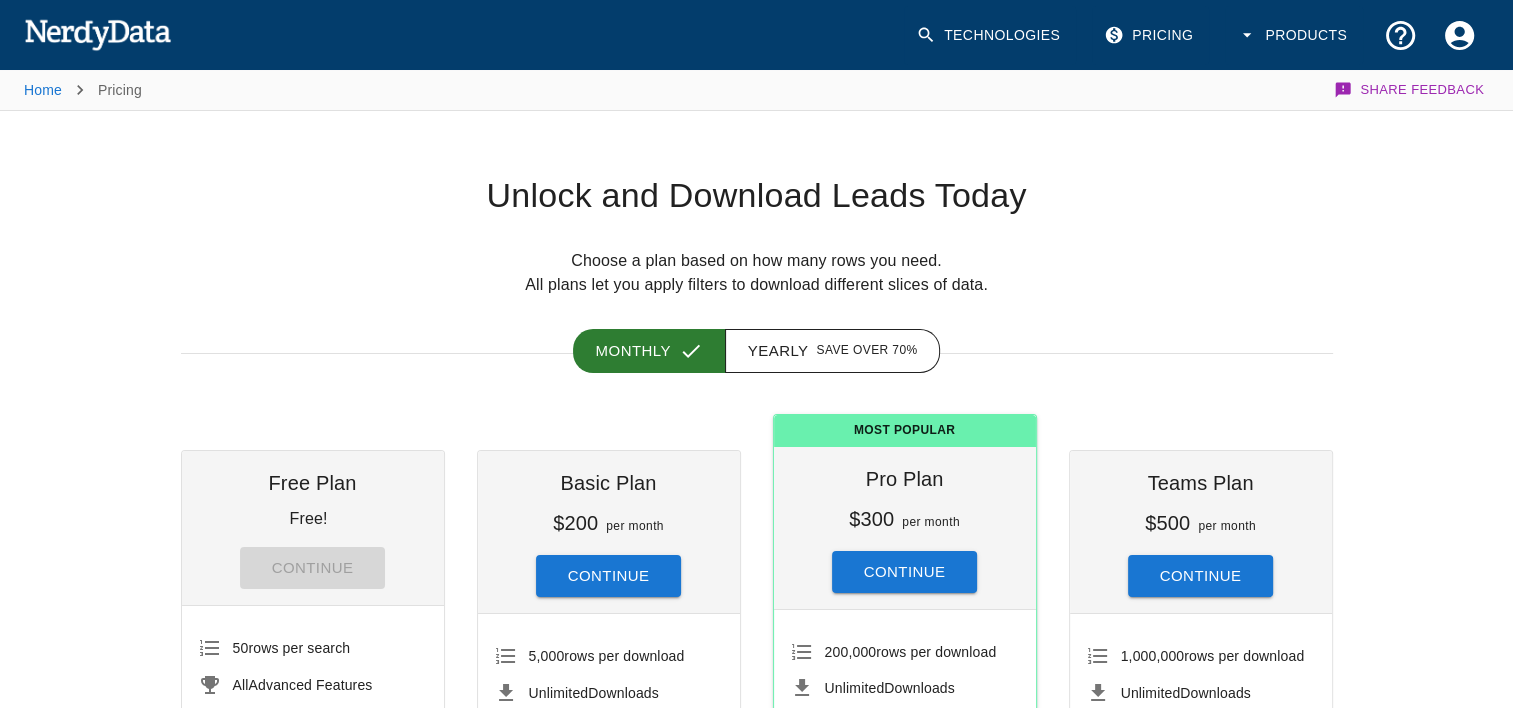 click on "Home Pricing Share Feedback Unlock and Download Leads Today Choose a plan based on how many rows you need. All plans let you apply filters to download different slices of data. Monthly Yearly Save over 70% Free Plan Free! Continue 50 rows per search All Advanced Features Basic Plan $200 per month Continue 5,000 rows per download Unlimited Downloads 1,000 Bulk Enrichment Company Filters All Advanced Features 1 user can download Most Popular Pro Plan $300 per month Continue 200,000 rows per download Unlimited Downloads 5,000 Bulk Enrichment Company Filters All Advanced Features 1 user can download Teams Plan $500 per month Continue 1,000,000 rows per download Unlimited Downloads 10,000 Bulk Enrichment Company Filters All Advanced Features 6 users can download All plans include these Advanced Features API Access NerdyData via API and pay only for the requests you make Advanced Search Build a custom report using AND / OR / NOT operators Filter Results Catalog ." at bounding box center [756, 1399] 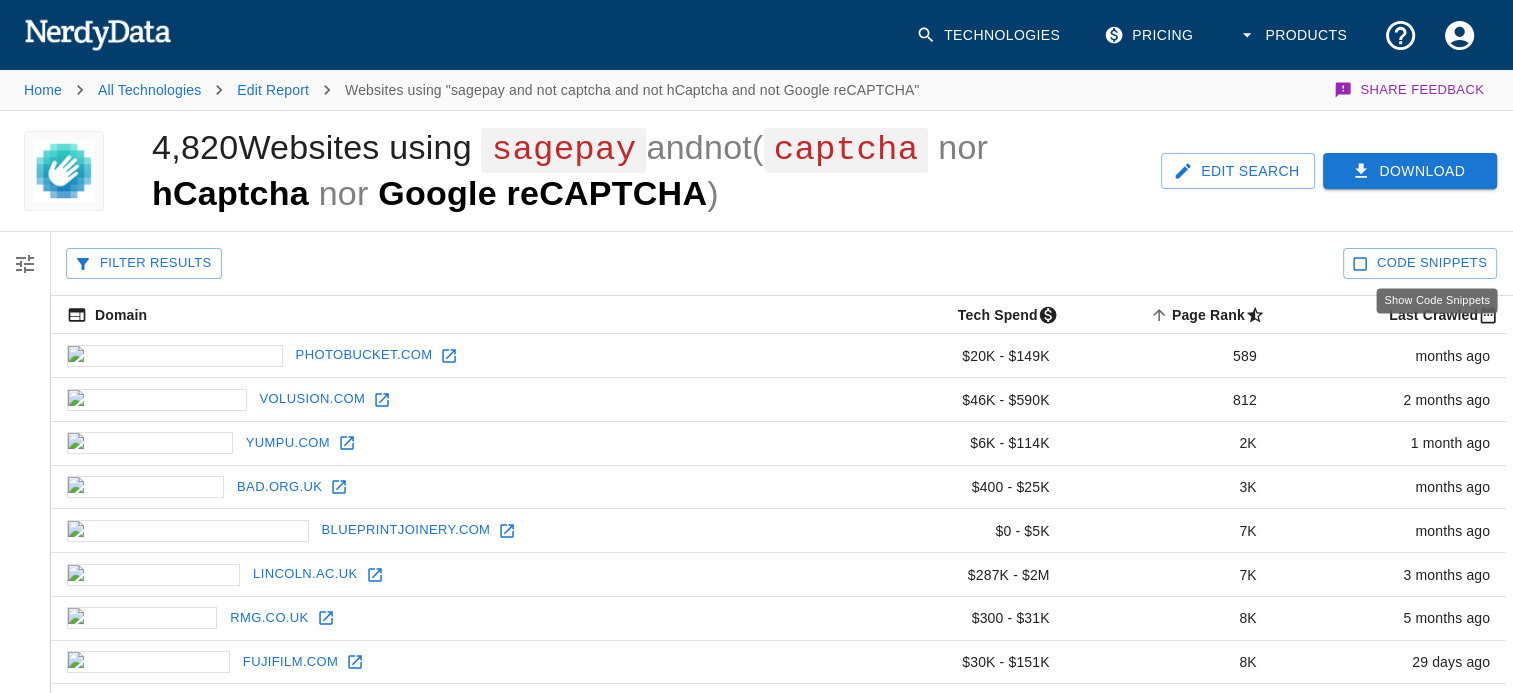 click on "Code Snippets" at bounding box center (1432, 263) 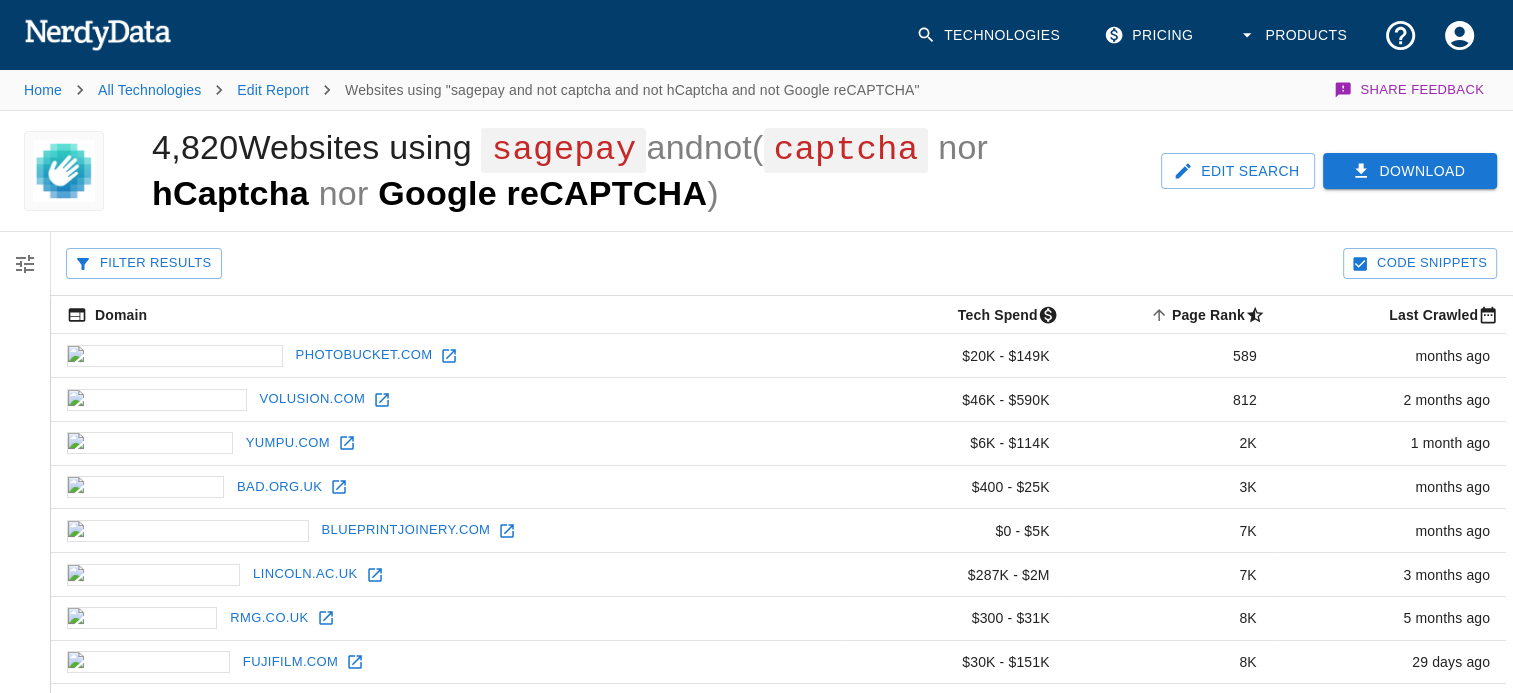 click at bounding box center (1360, 264) 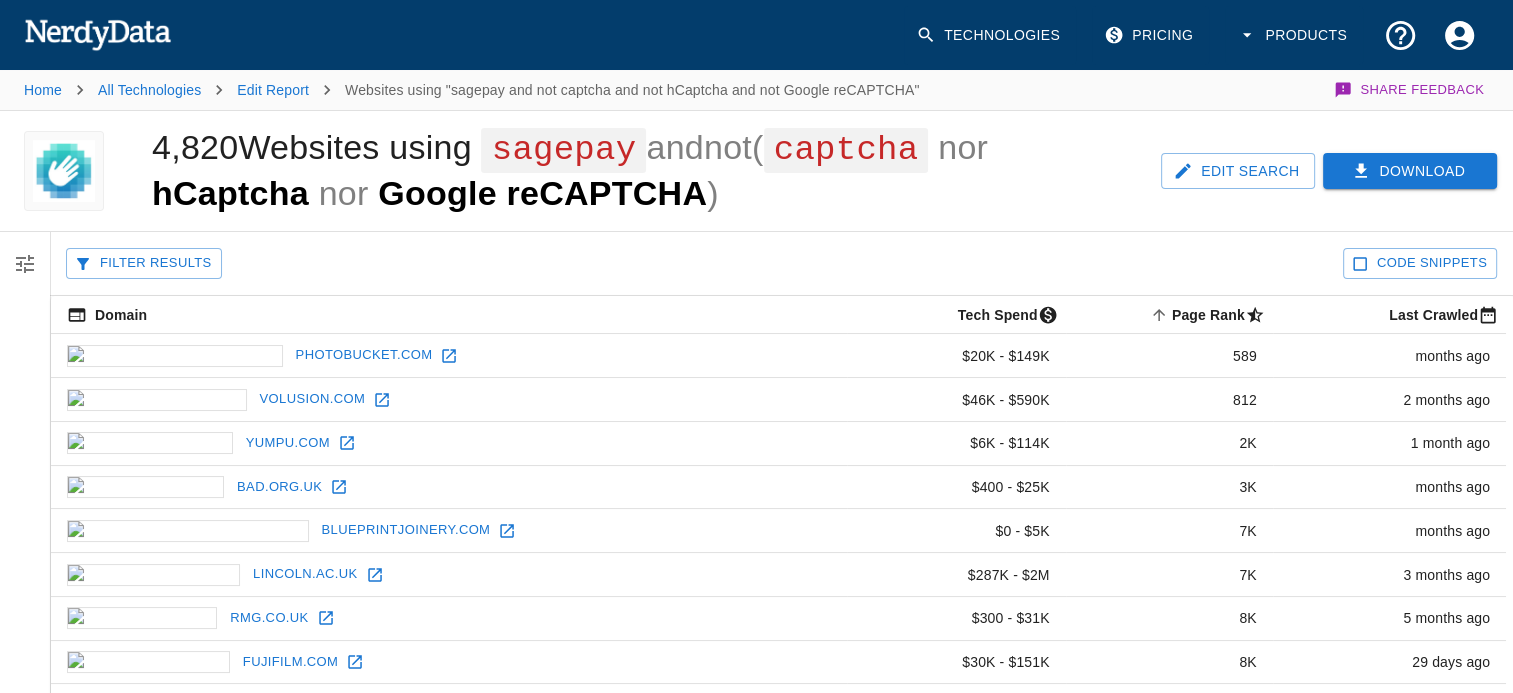 click on "Edit Search" at bounding box center (1238, 171) 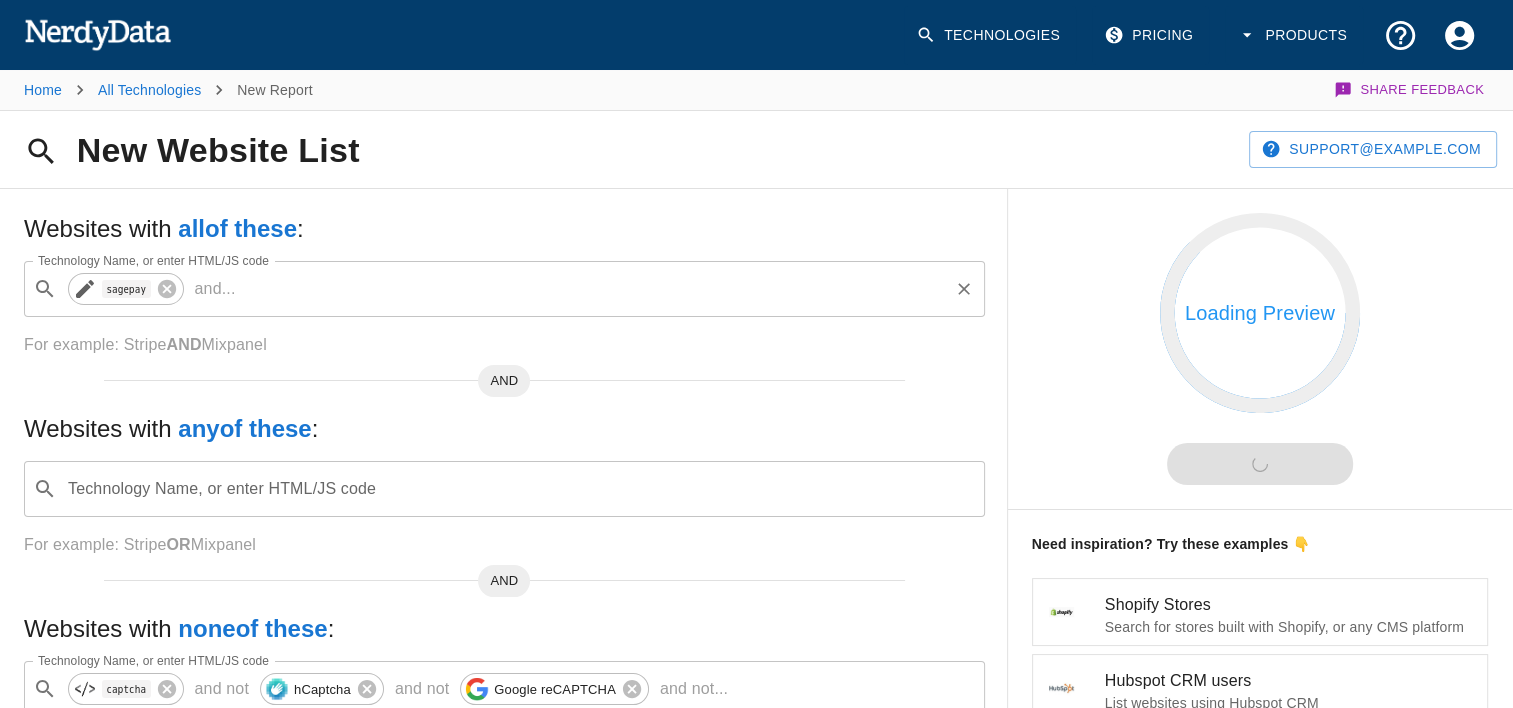 click on "sagepay" at bounding box center (126, 289) 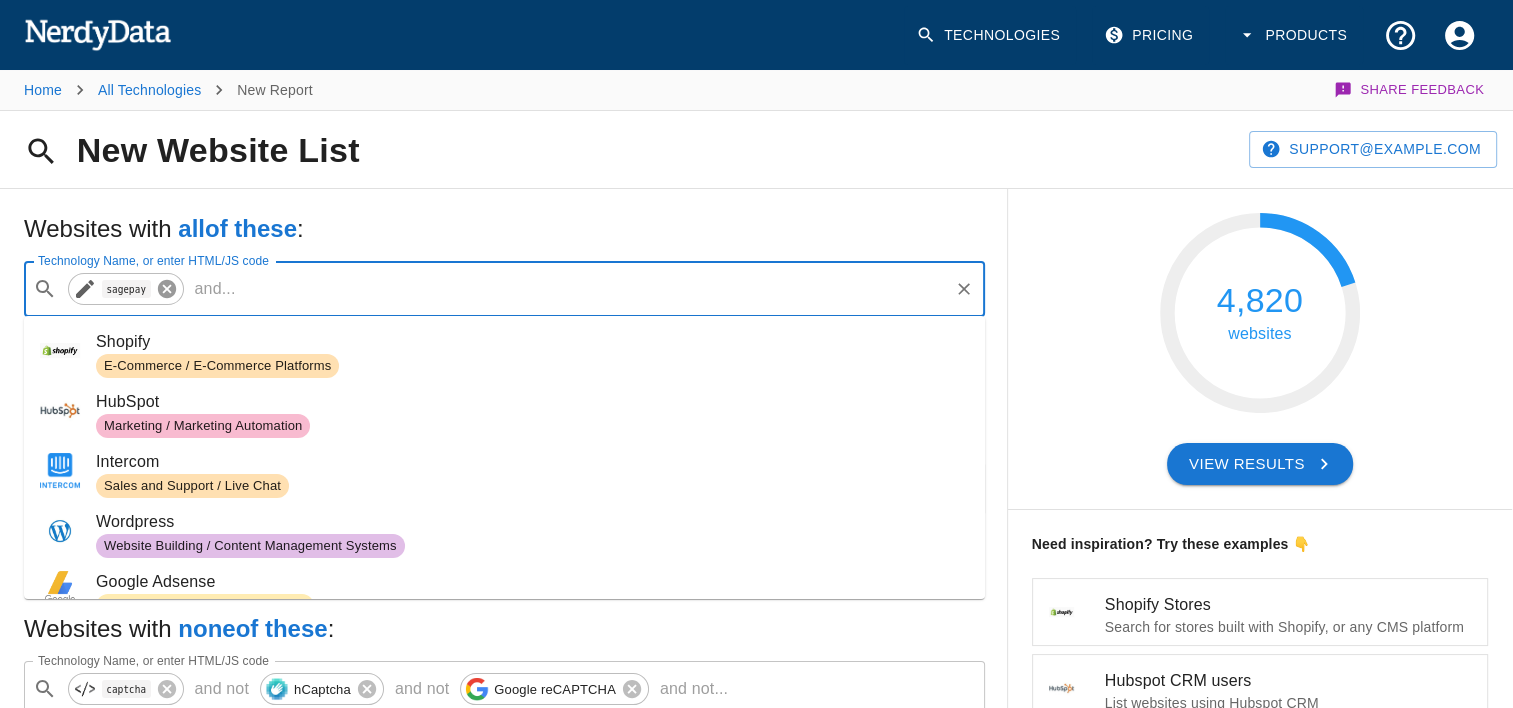 click at bounding box center [166, 289] 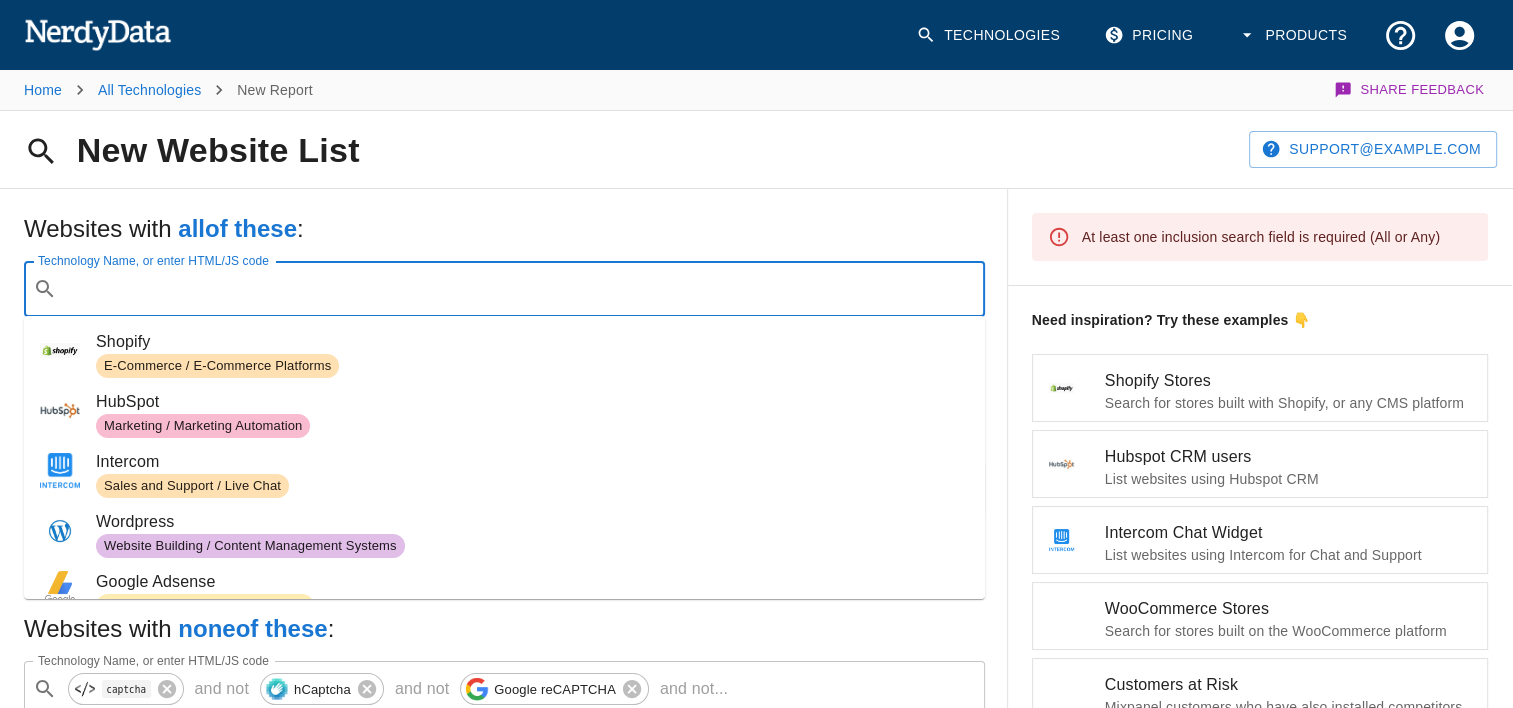 paste on "sagepayus" 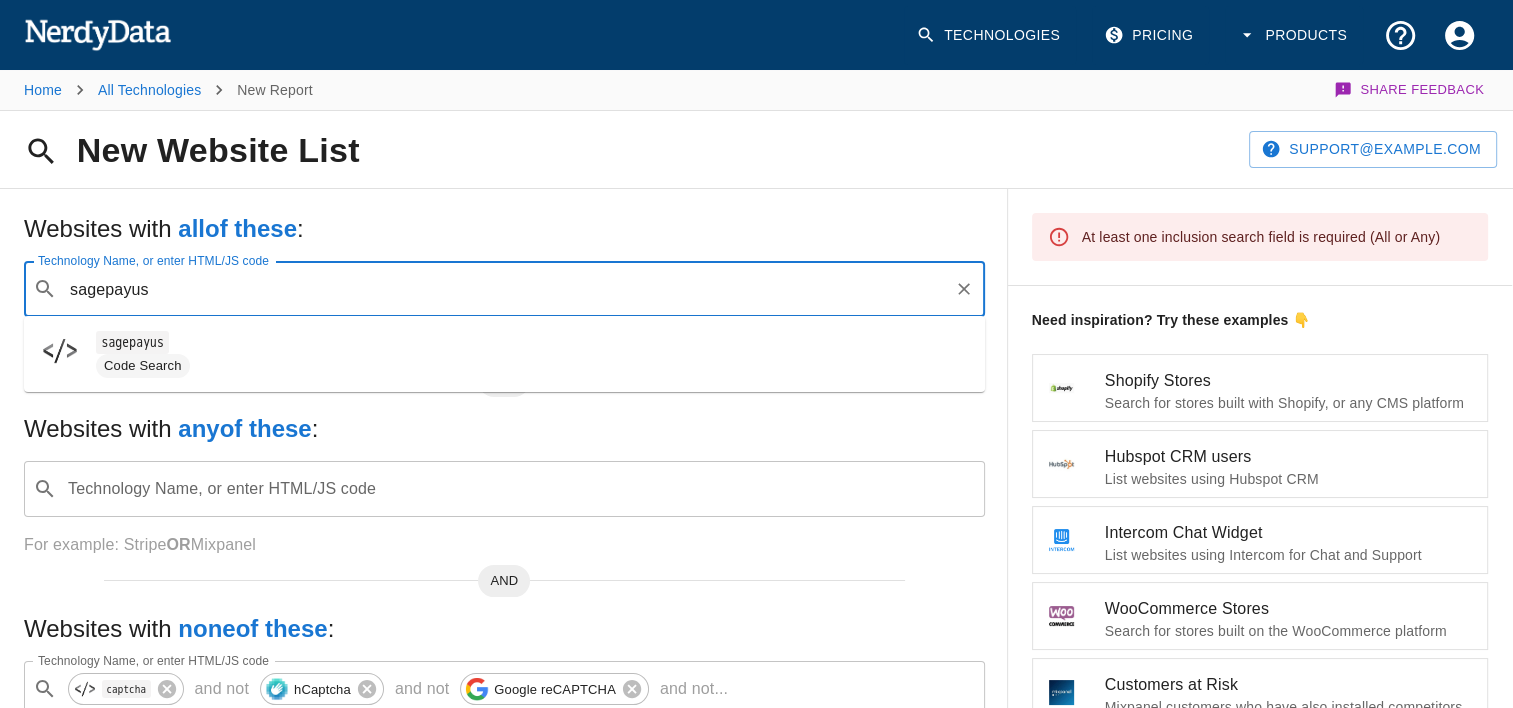 click on "sagepayus" at bounding box center [532, 342] 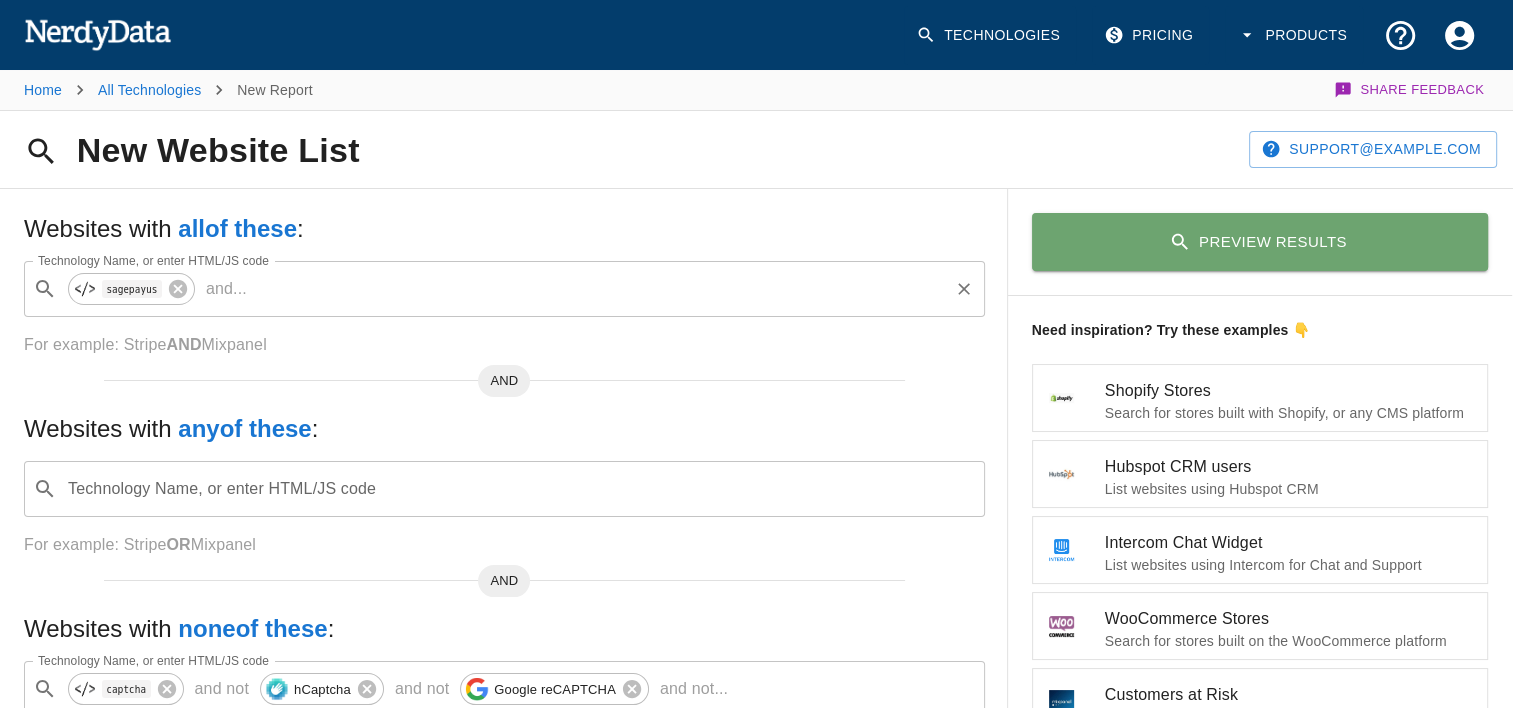 click on "Preview Results" at bounding box center [1260, 242] 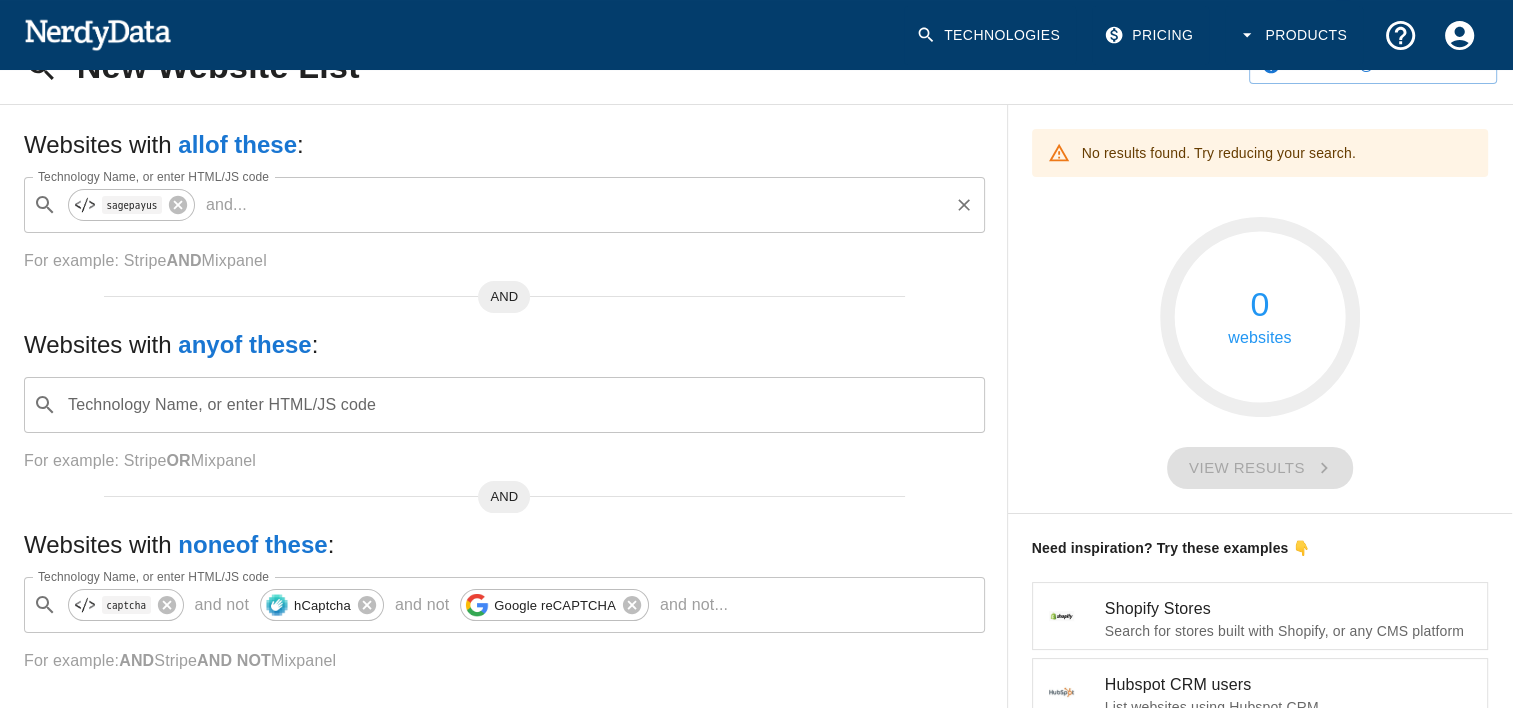 scroll, scrollTop: 83, scrollLeft: 0, axis: vertical 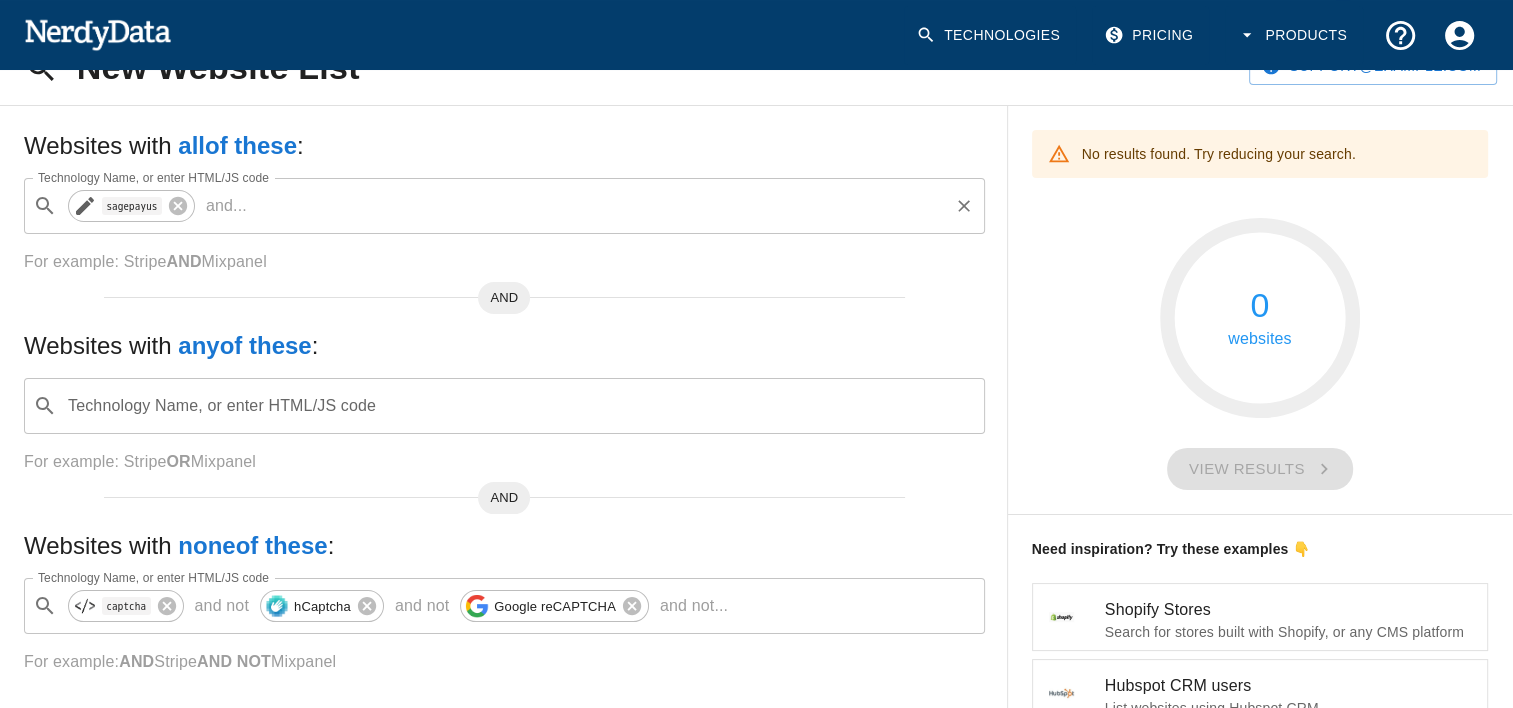 click on "sagepayus" at bounding box center (132, 206) 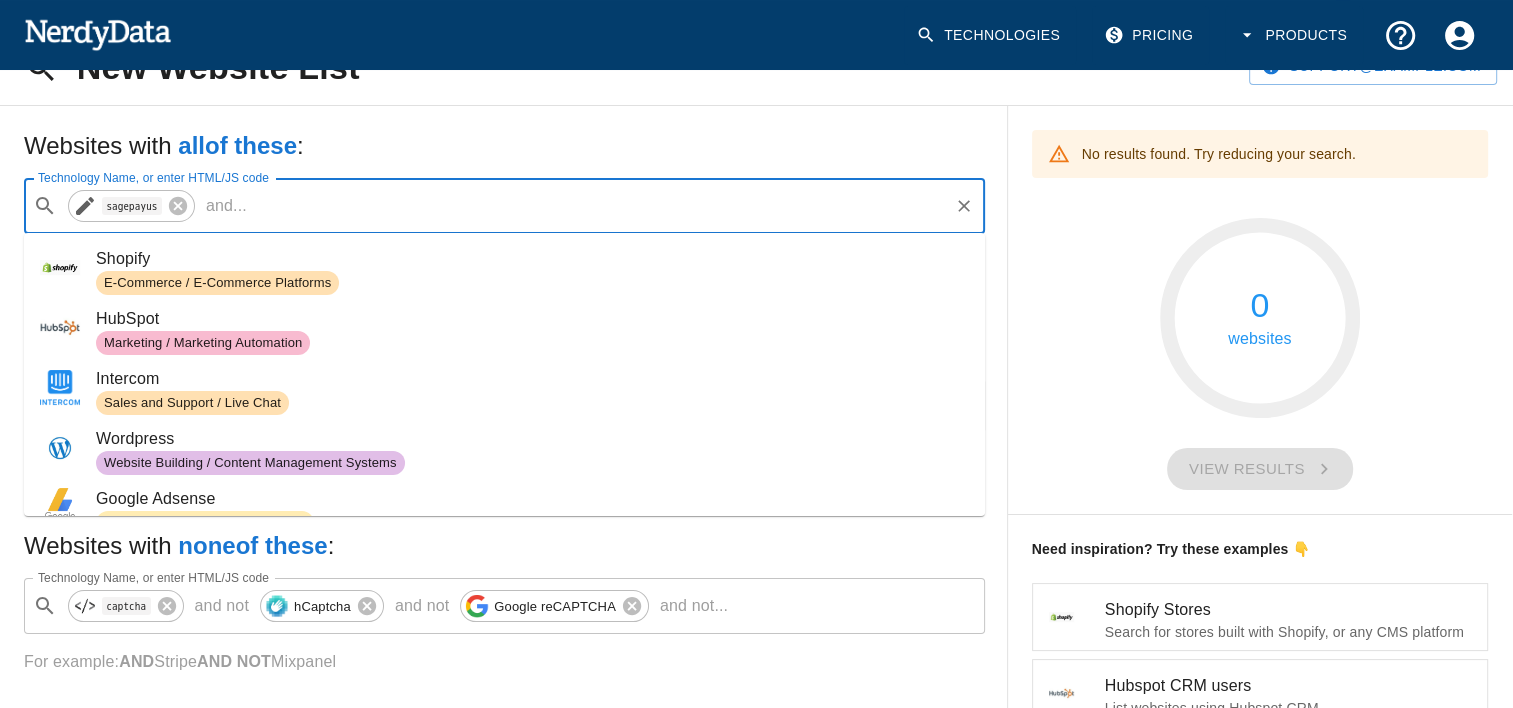 click on "sagepayus" at bounding box center (132, 206) 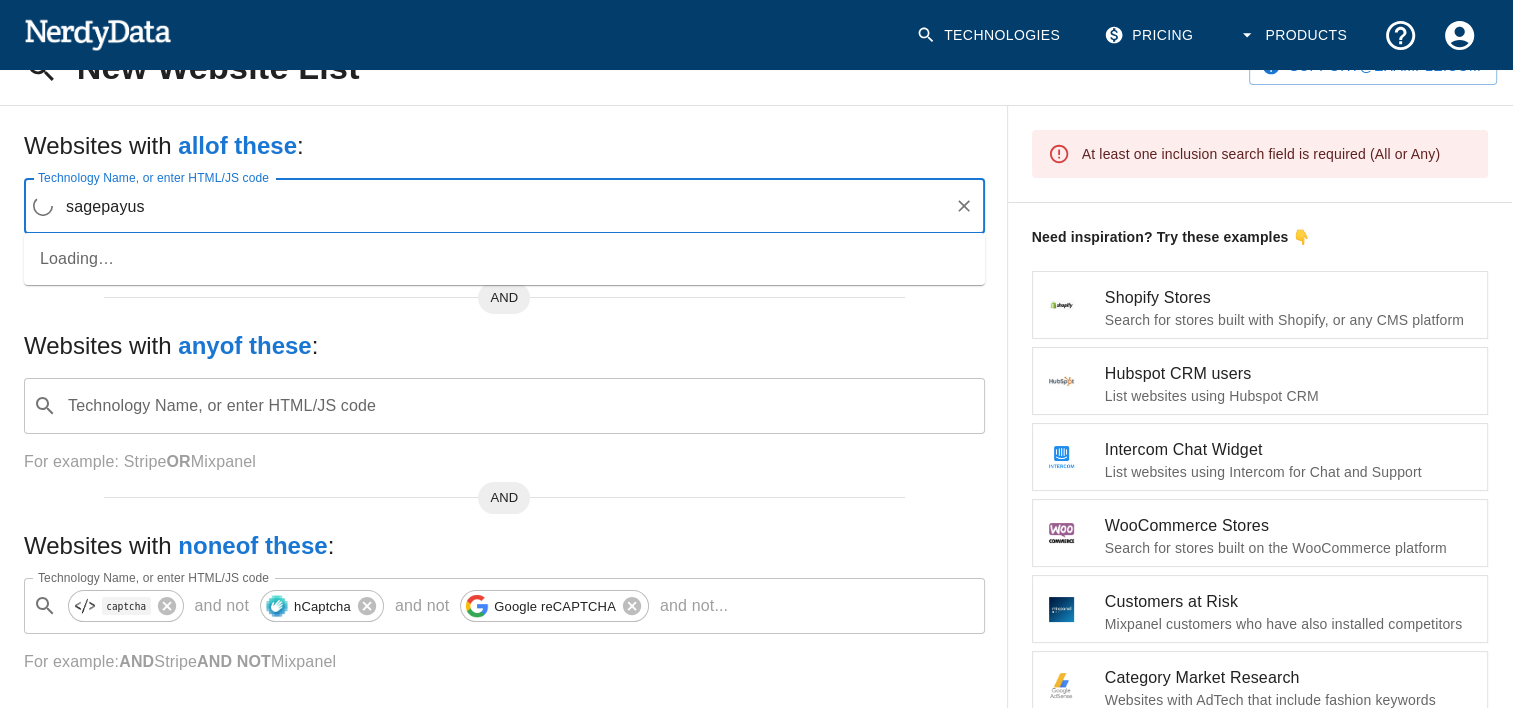 click on "sagepayus" at bounding box center (503, 206) 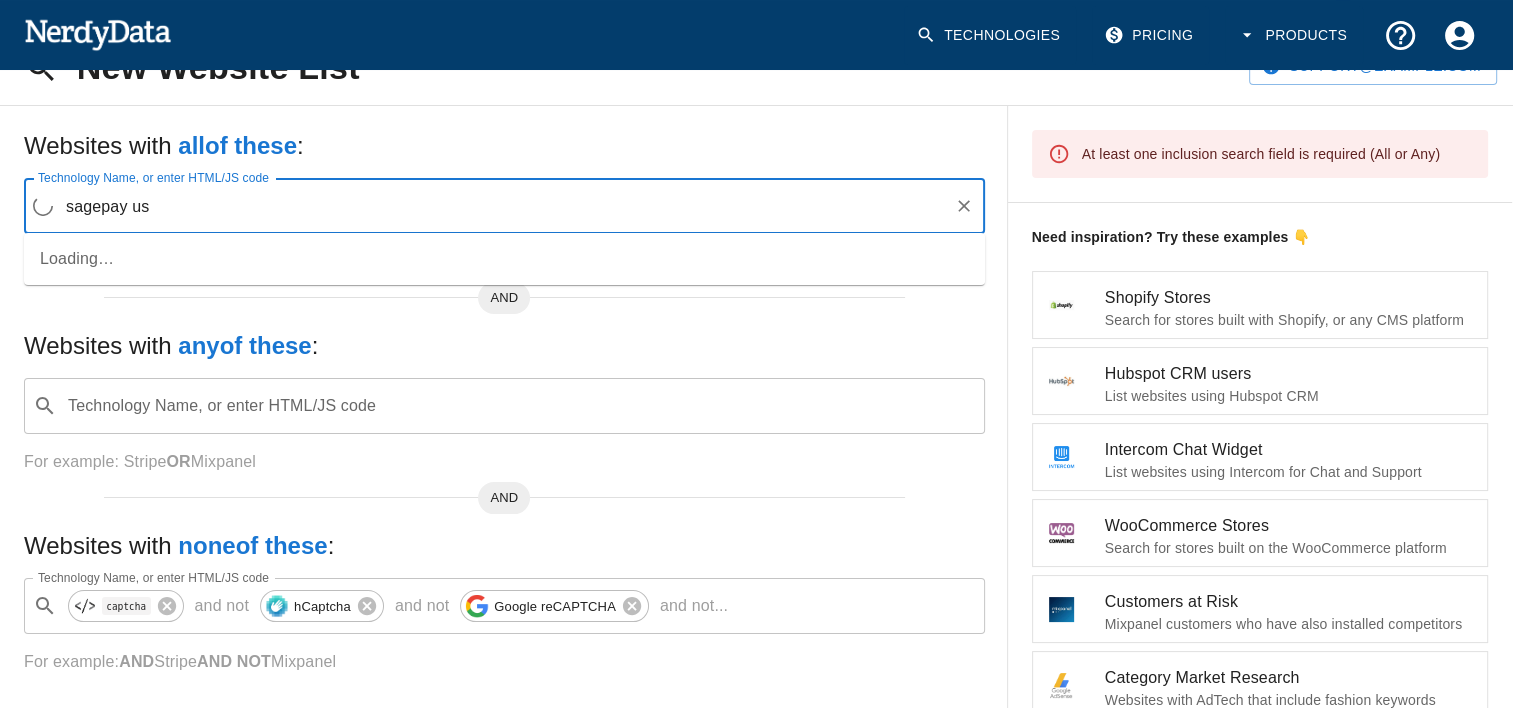 type on "sagepay us" 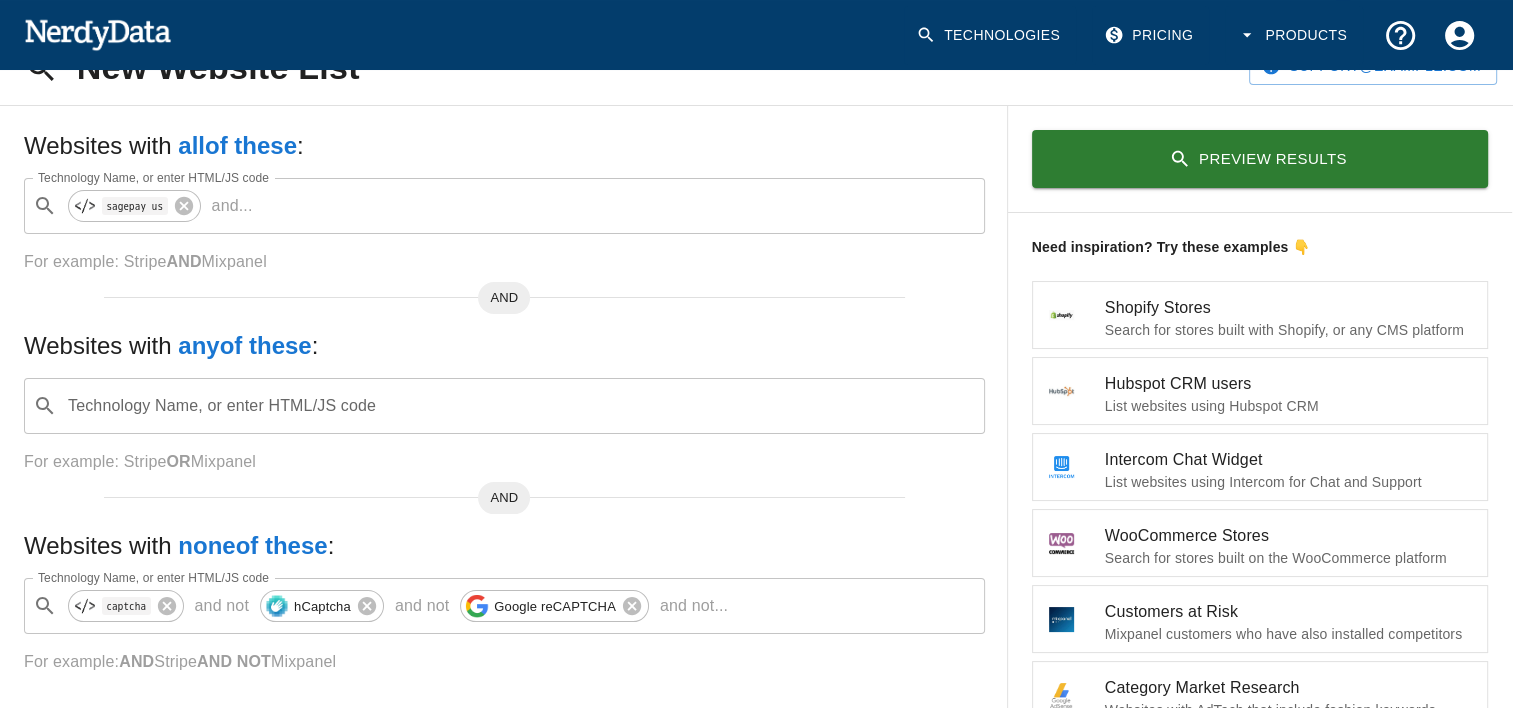 click on "Preview Results" at bounding box center (1260, 159) 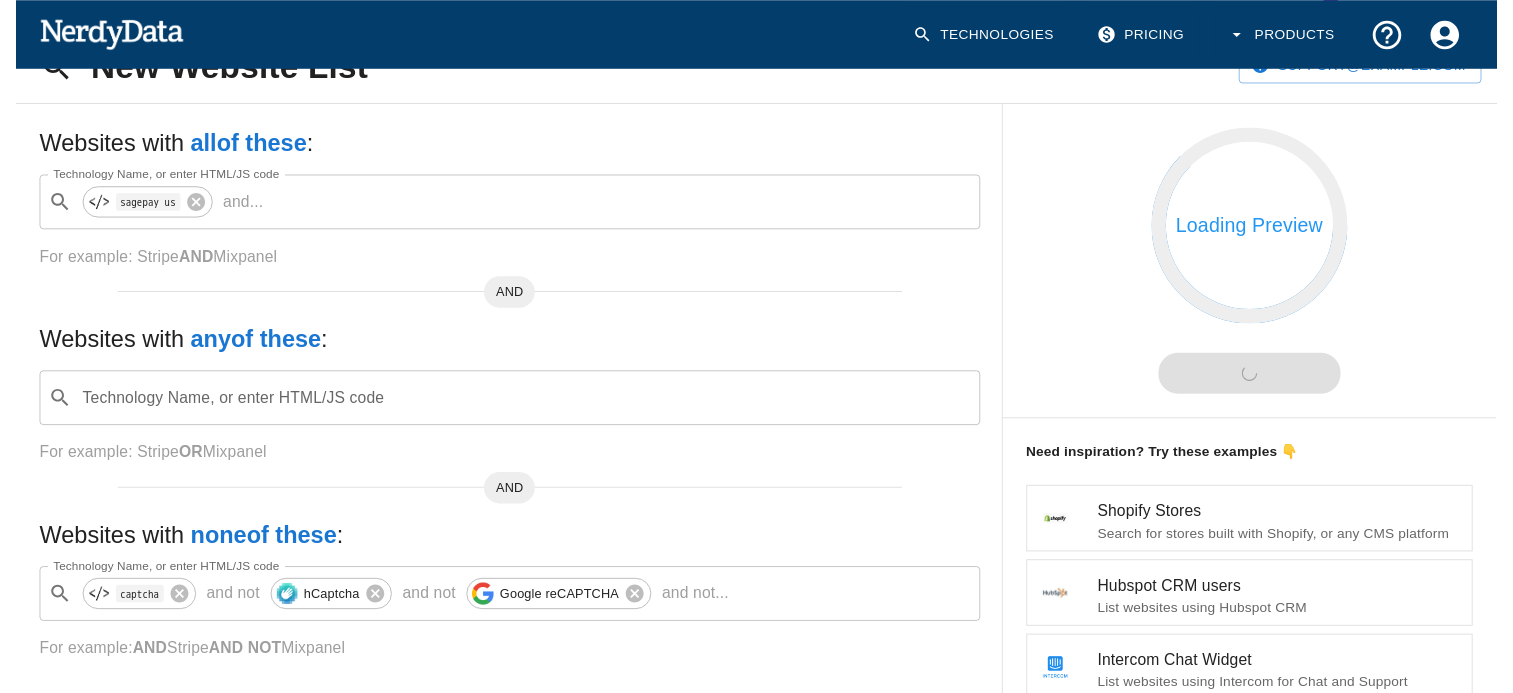 scroll, scrollTop: 0, scrollLeft: 0, axis: both 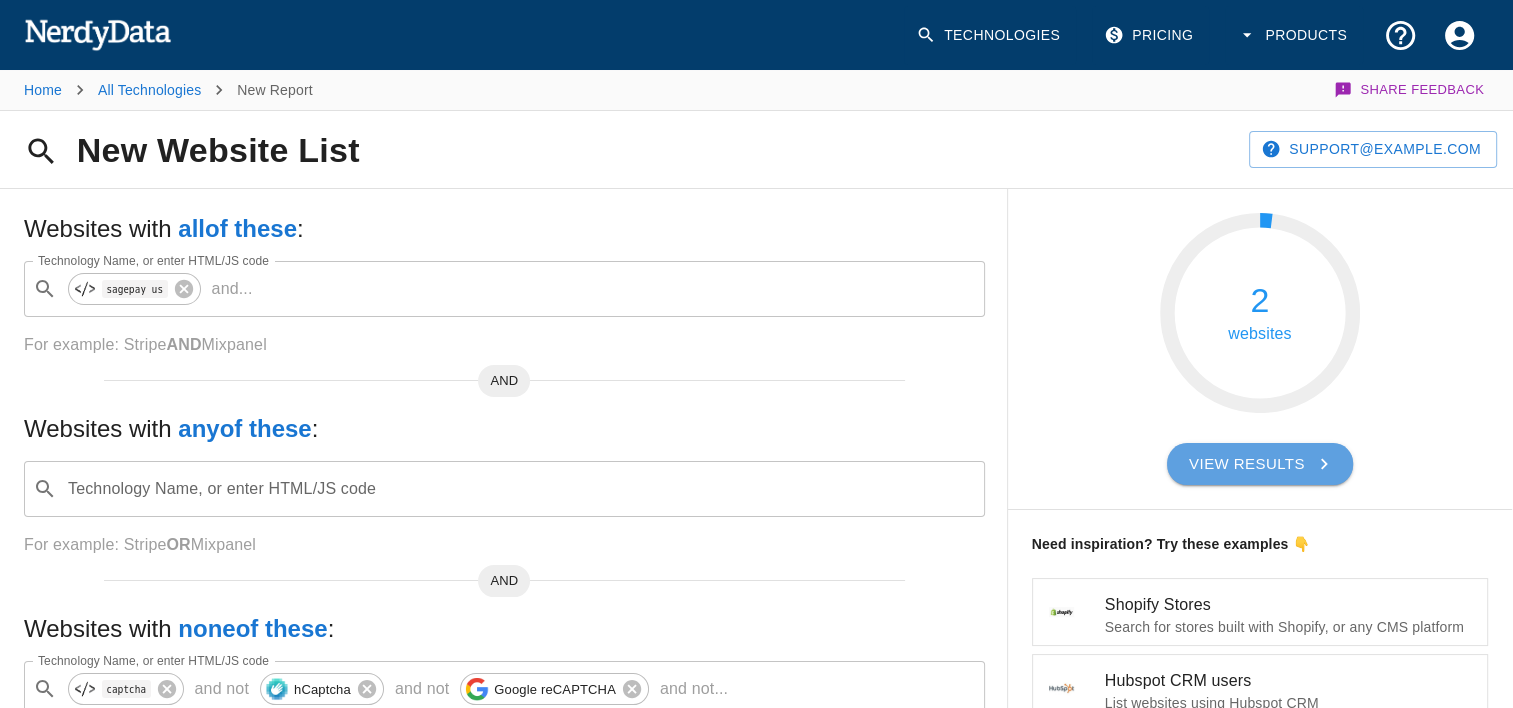 click on "View Results" at bounding box center (1260, 464) 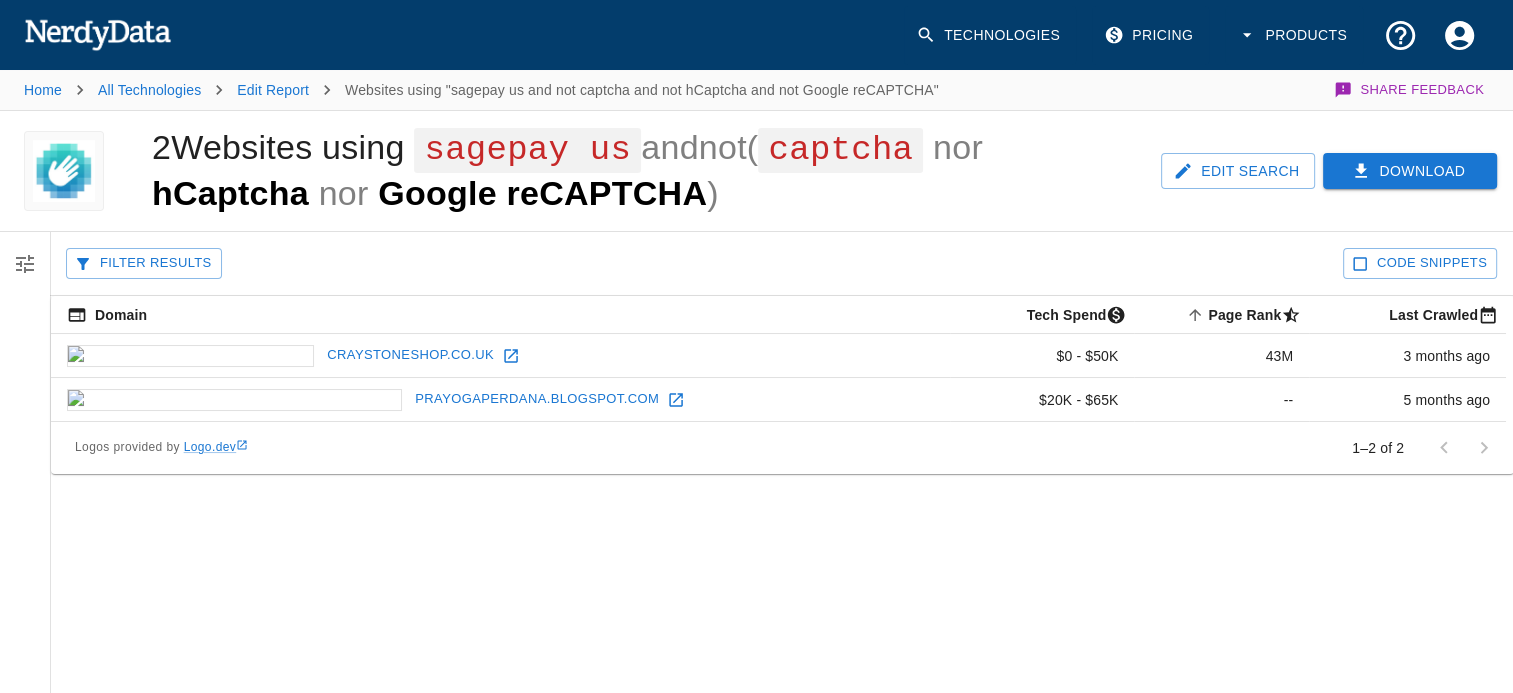 click at bounding box center [511, 356] 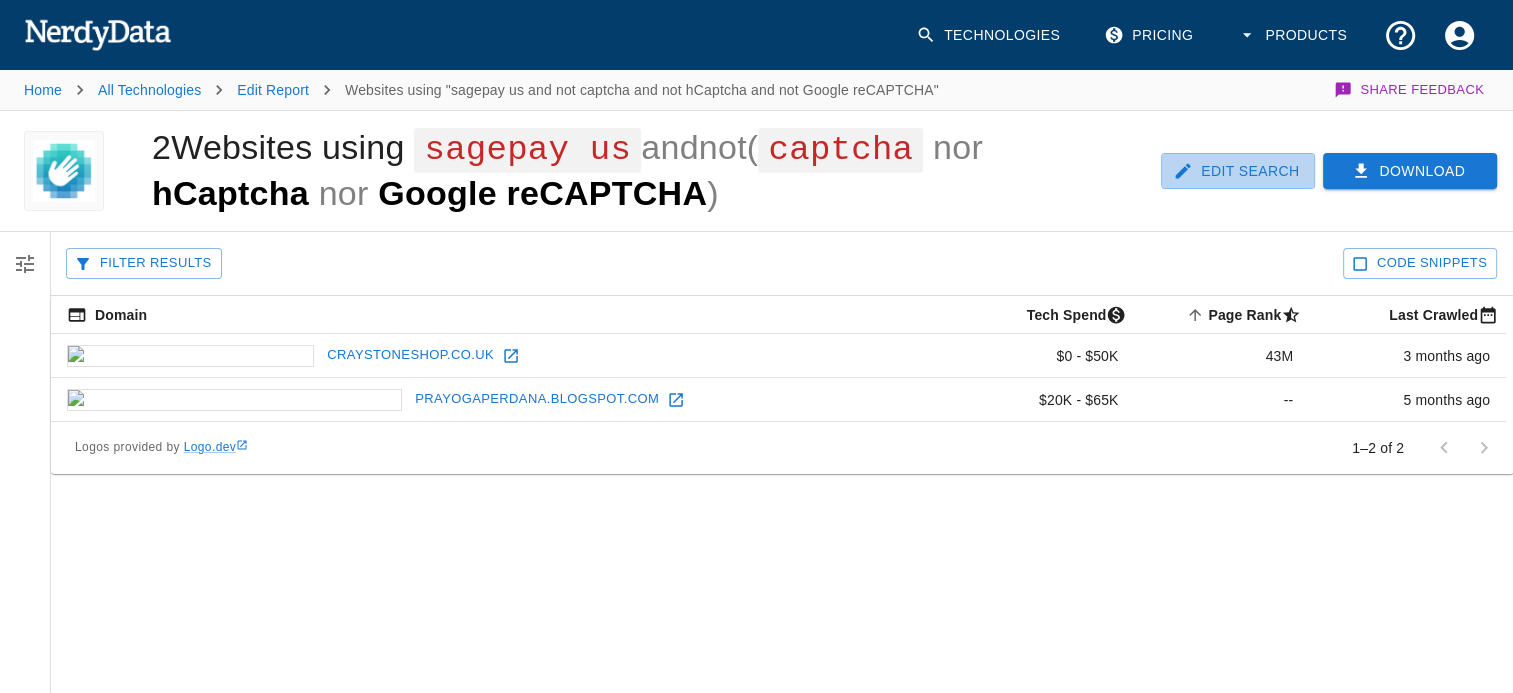 click on "Edit Search" at bounding box center [1238, 171] 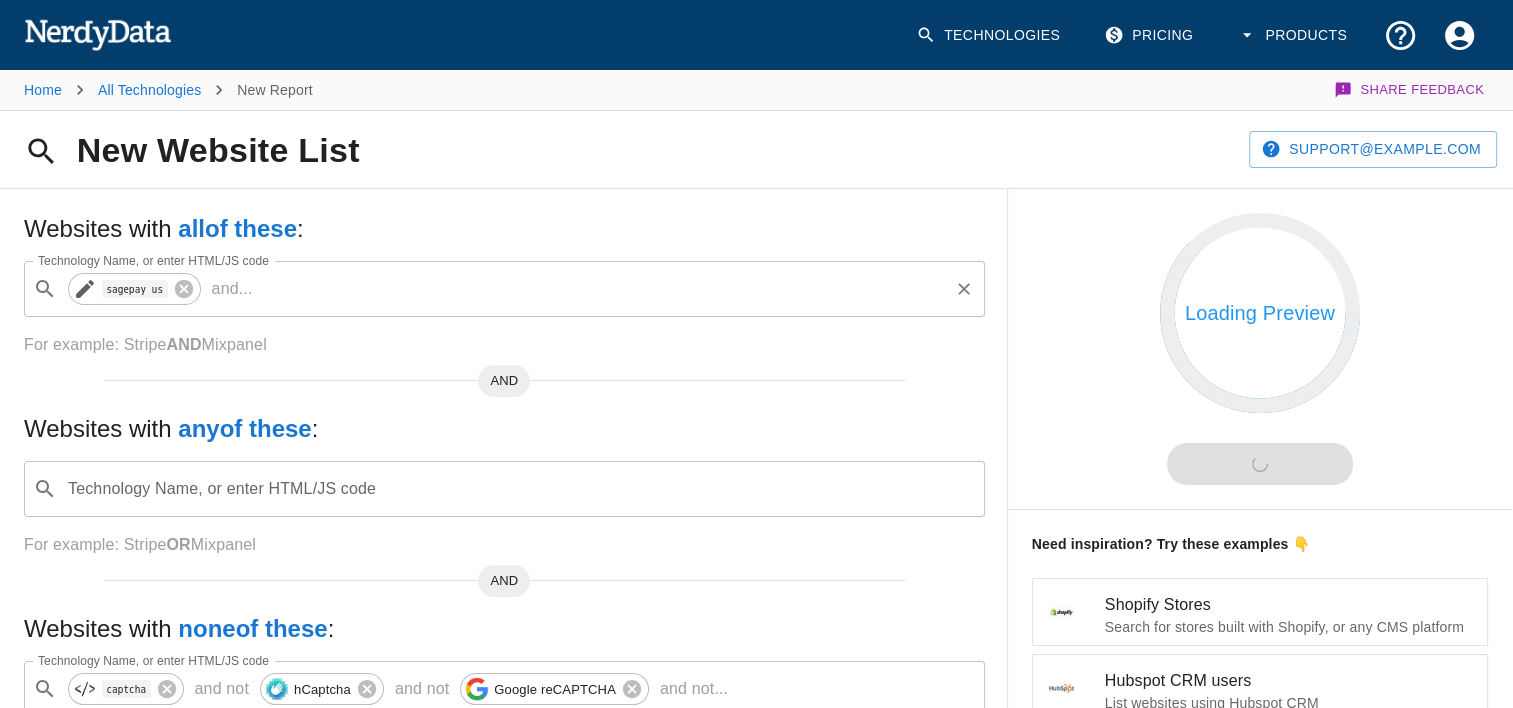 click on "sagepay us" at bounding box center [135, 289] 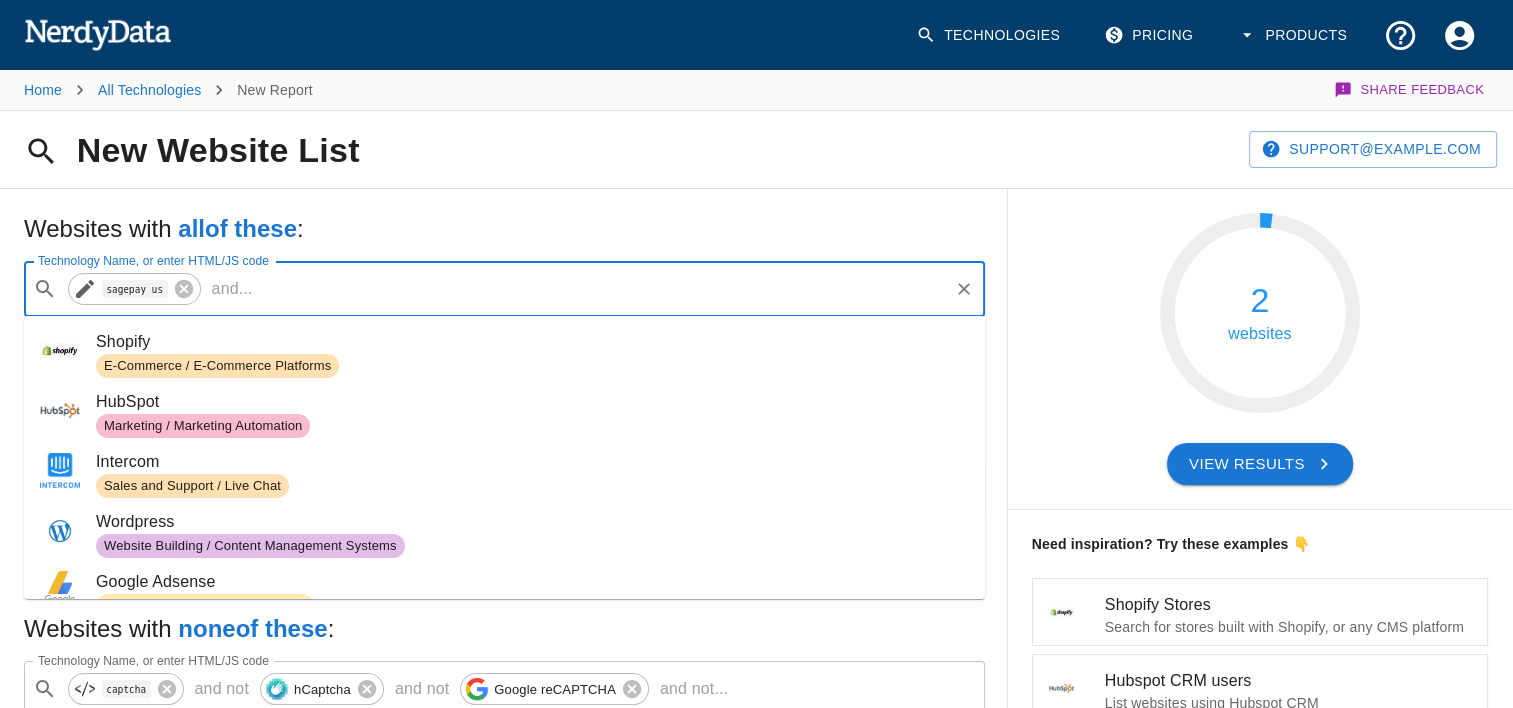 click on "sagepay us" at bounding box center (135, 289) 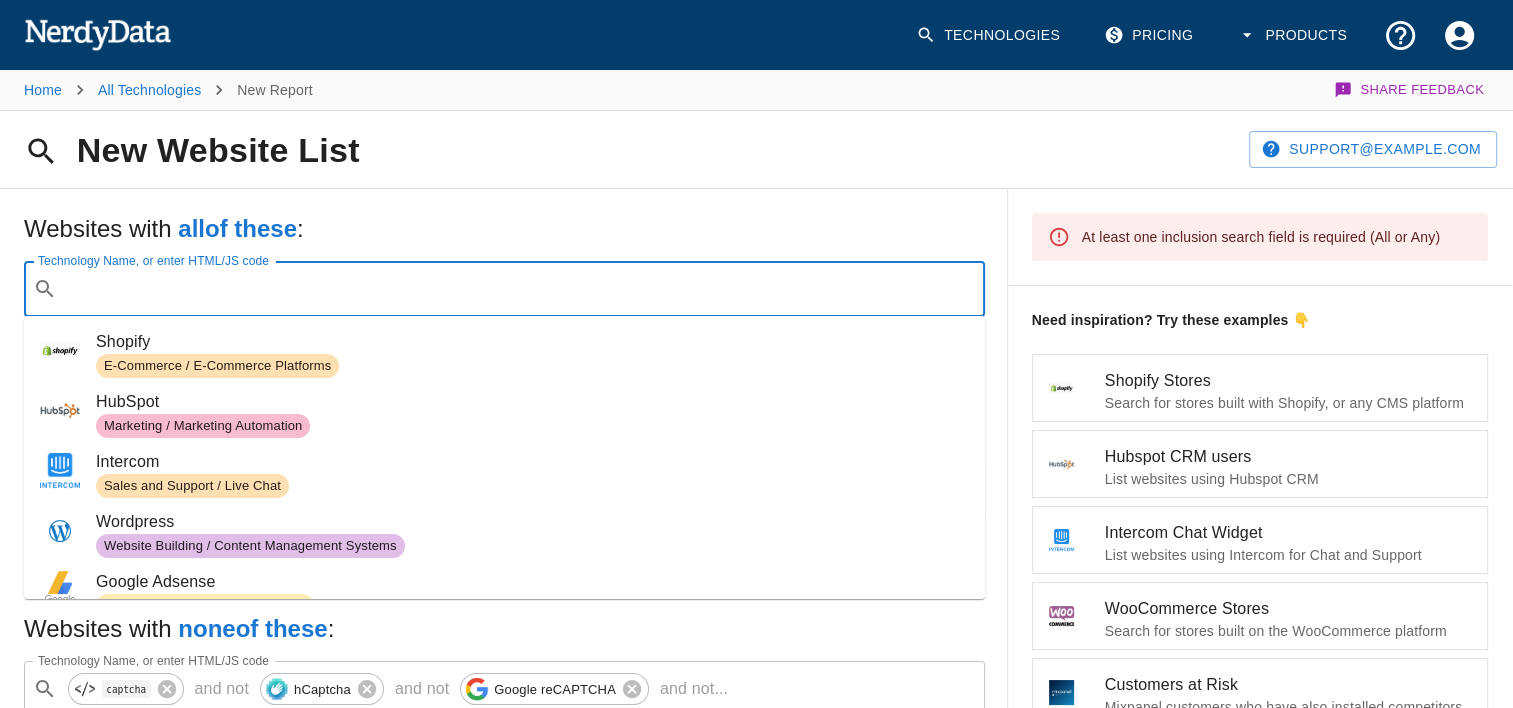 click on "​ Technology Name, or enter HTML/JS code" at bounding box center [504, 289] 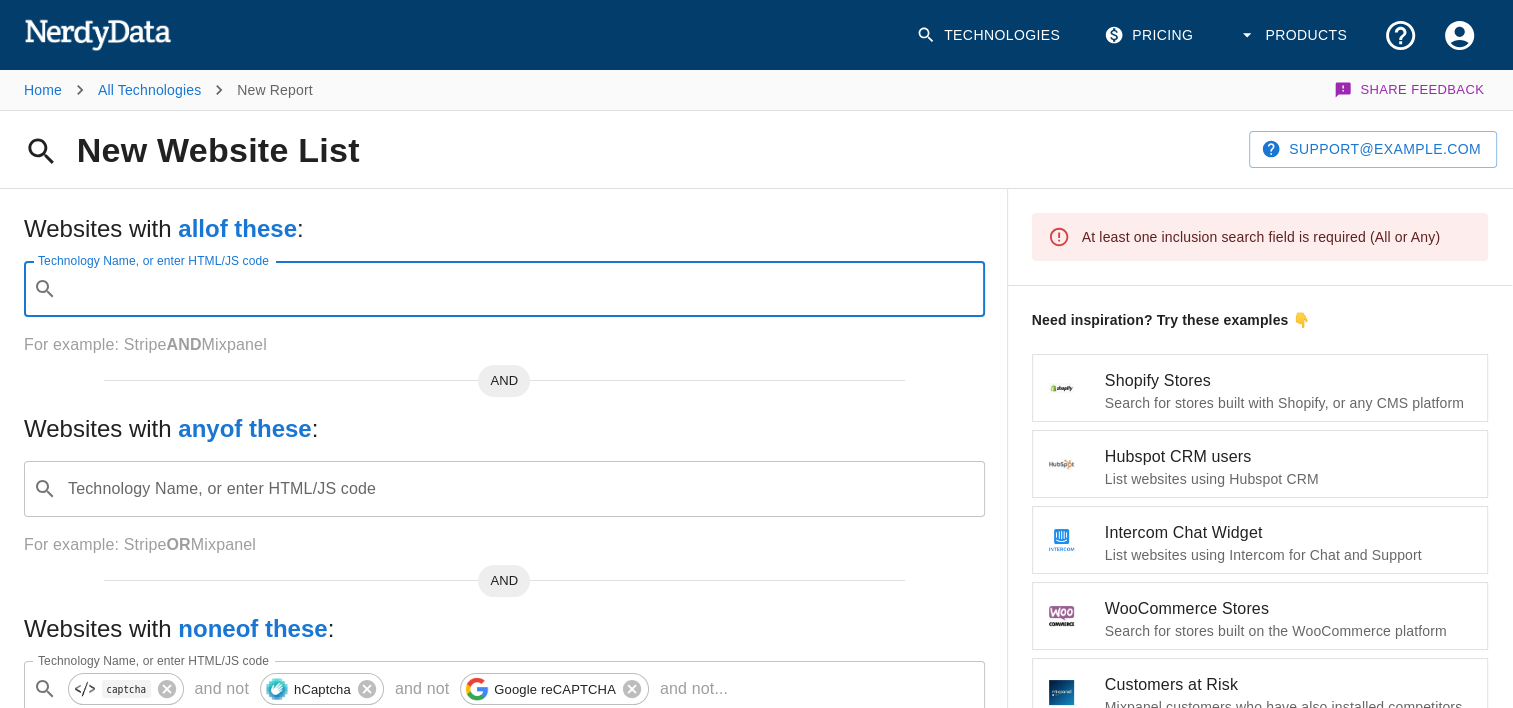 paste on "sagepayments" 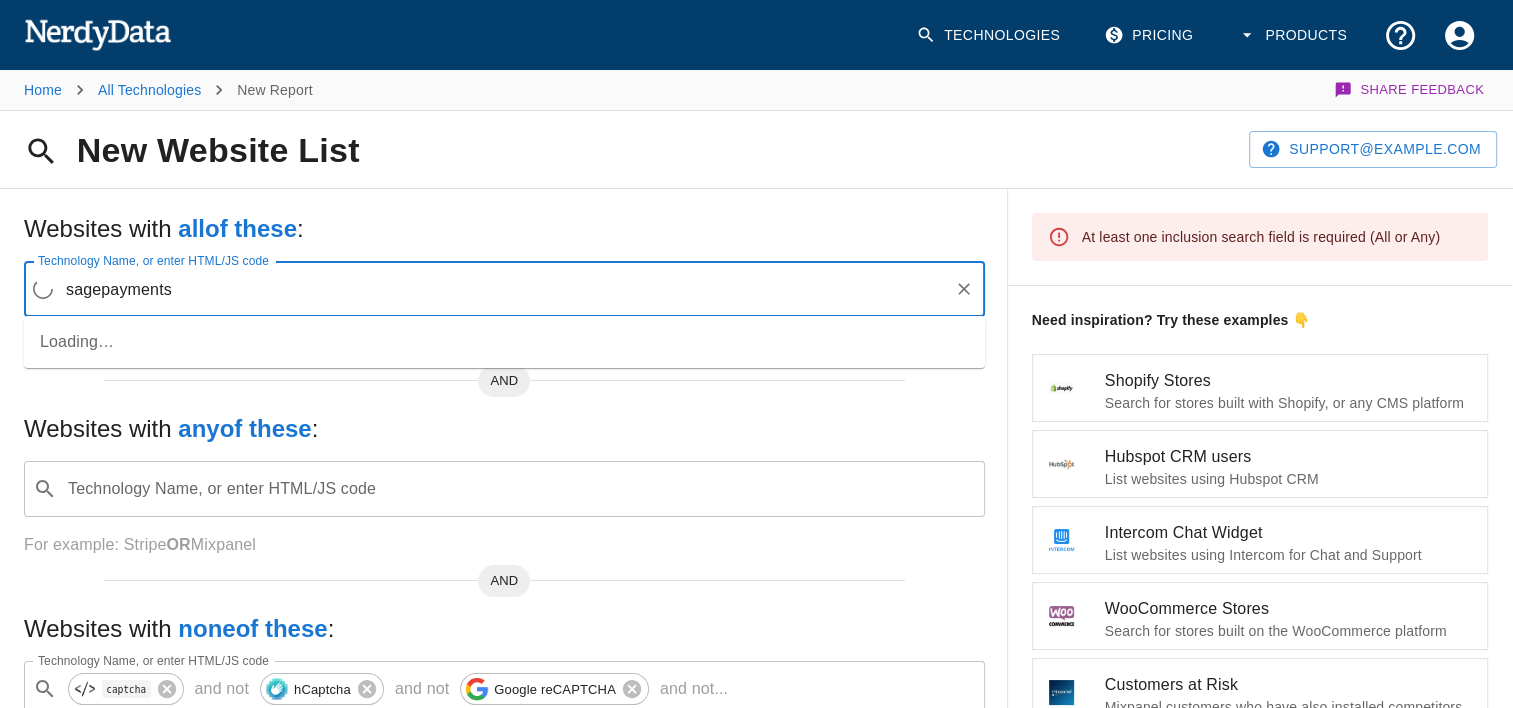 type on "sagepayments" 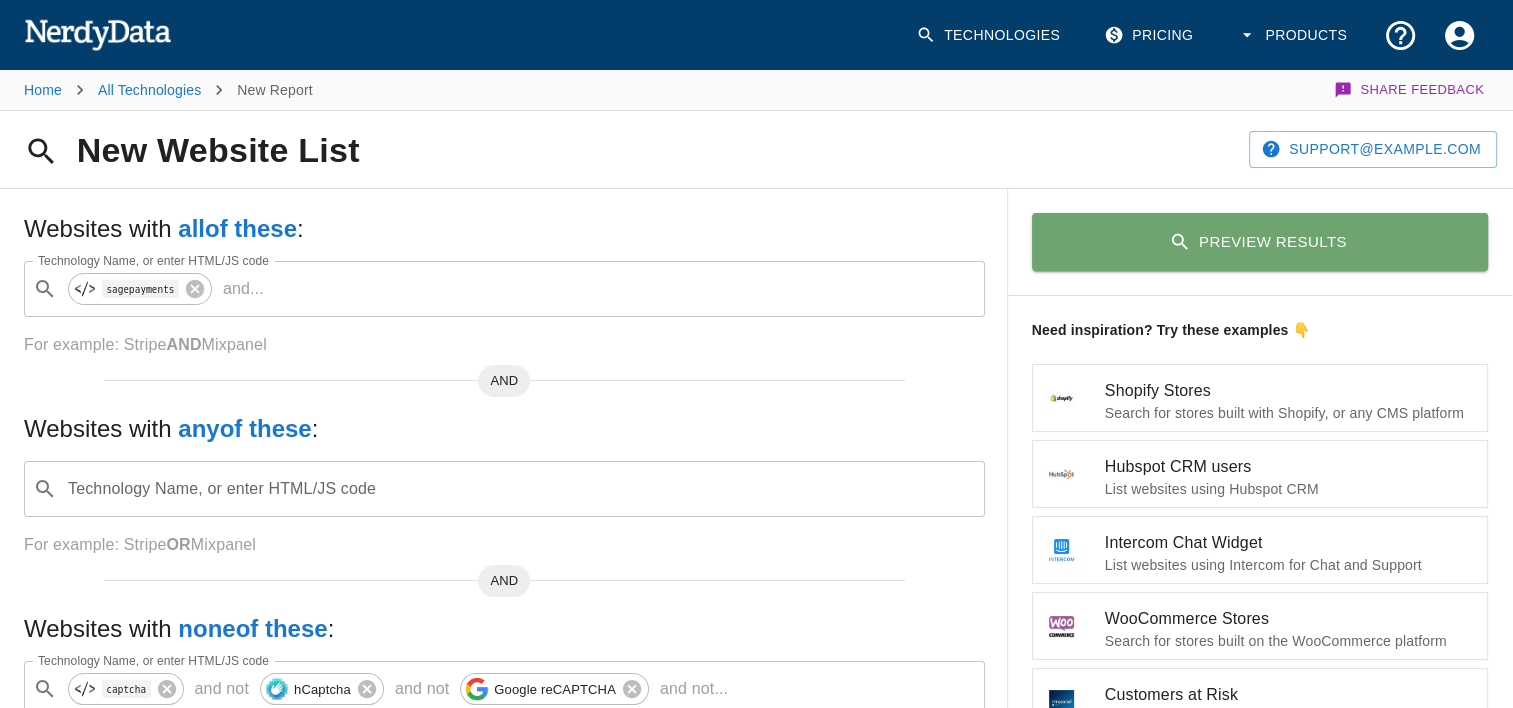 click on "Preview Results" at bounding box center [1260, 242] 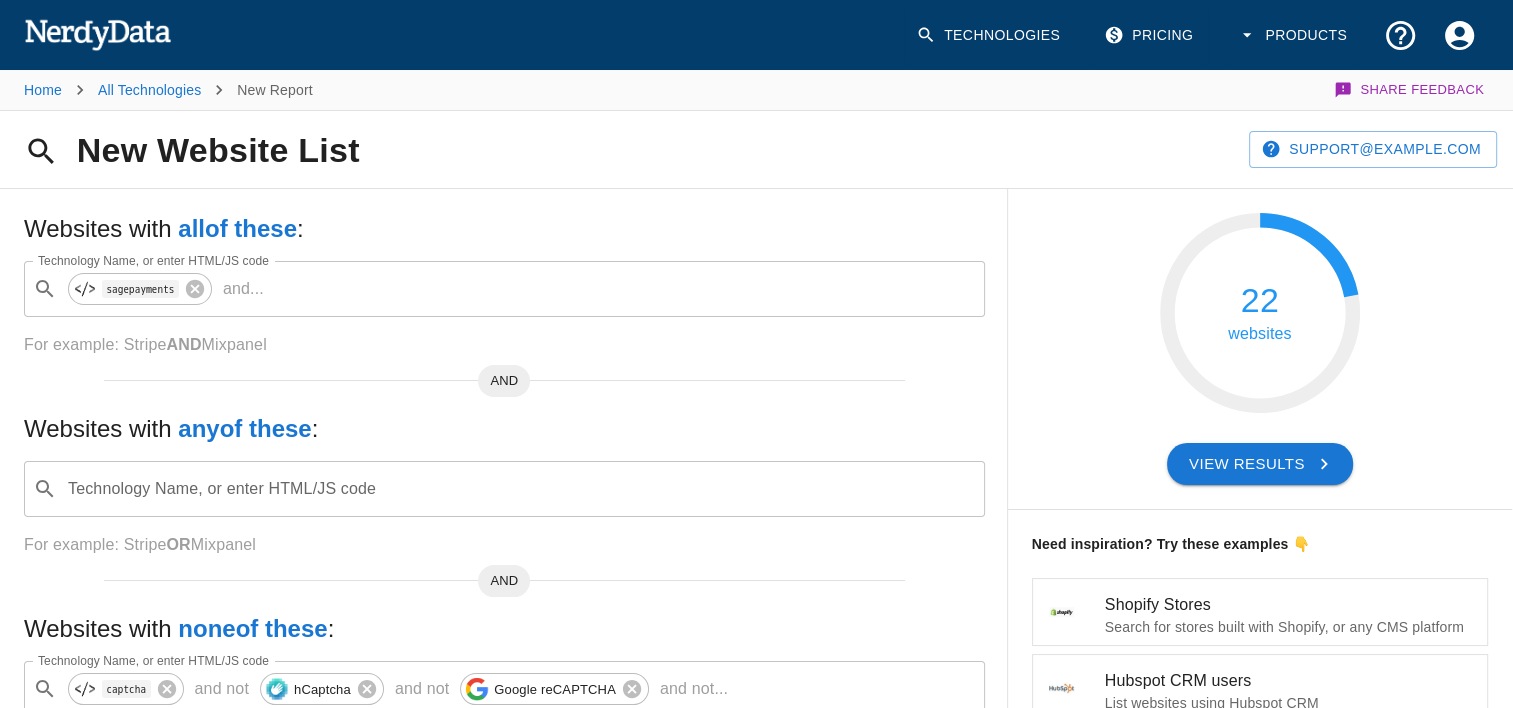 click on "View Results" at bounding box center [1260, 464] 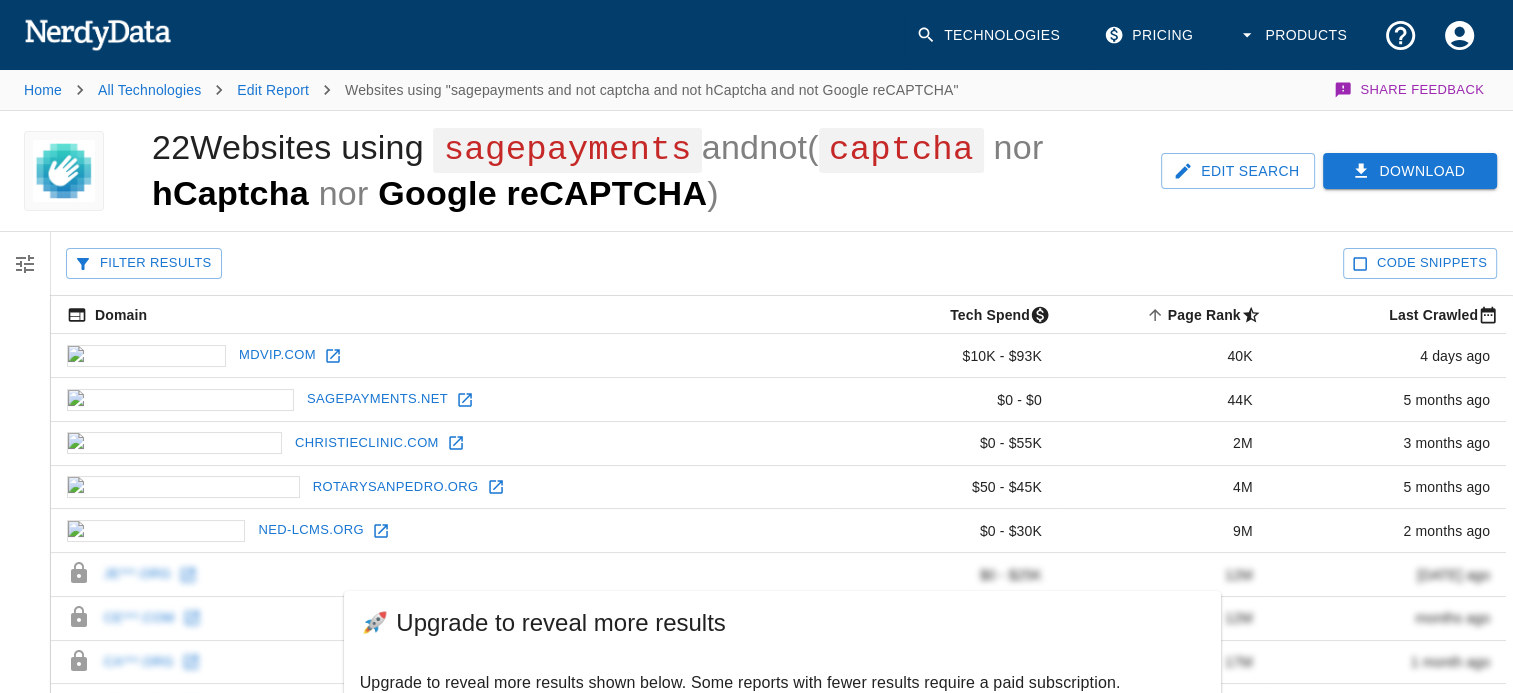 click at bounding box center (381, 531) 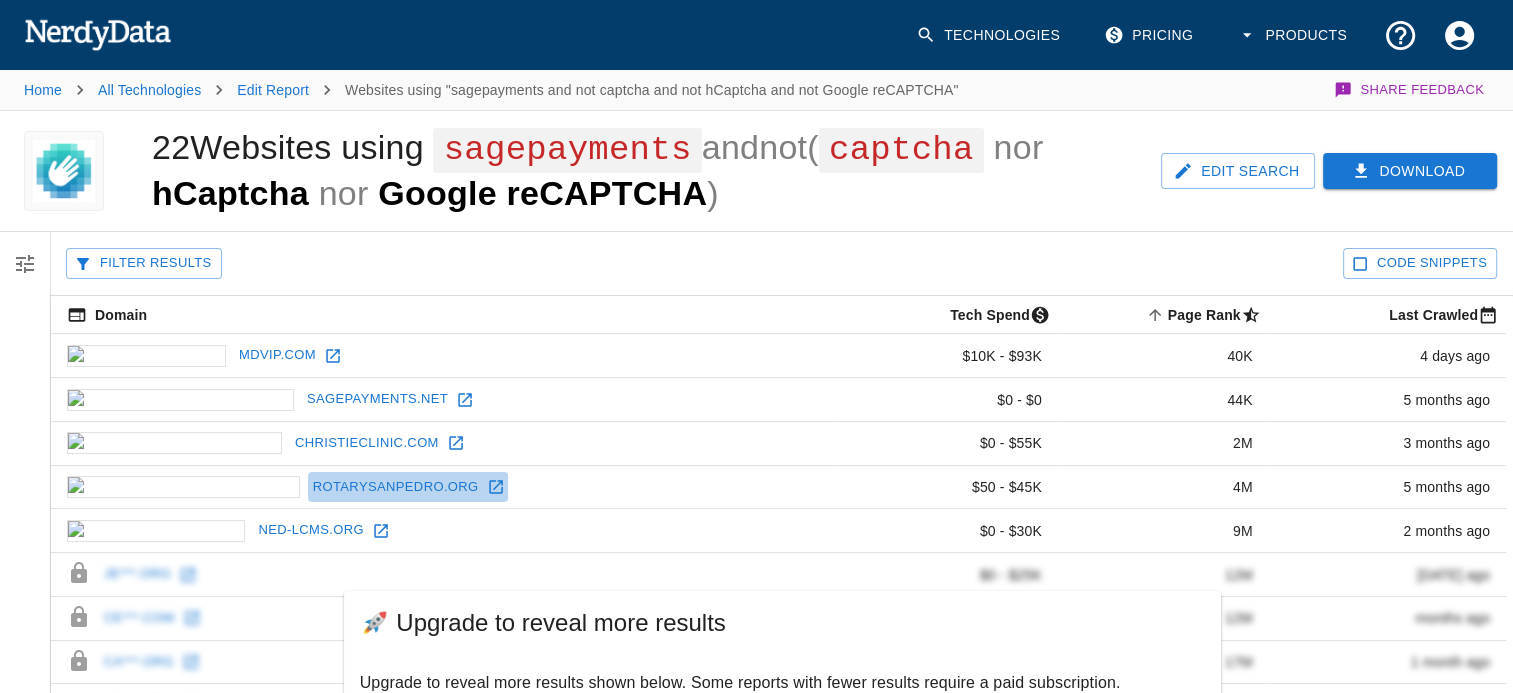 click at bounding box center [496, 487] 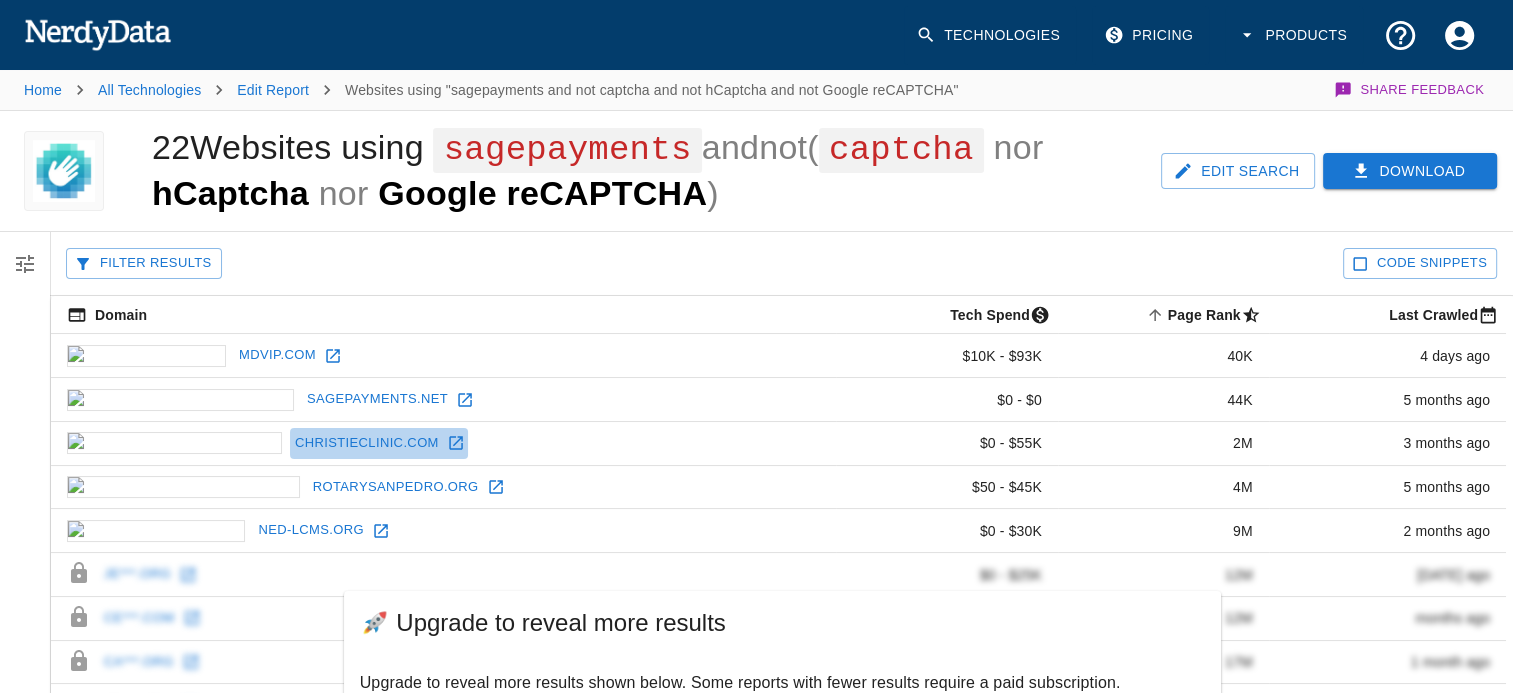 click at bounding box center [456, 443] 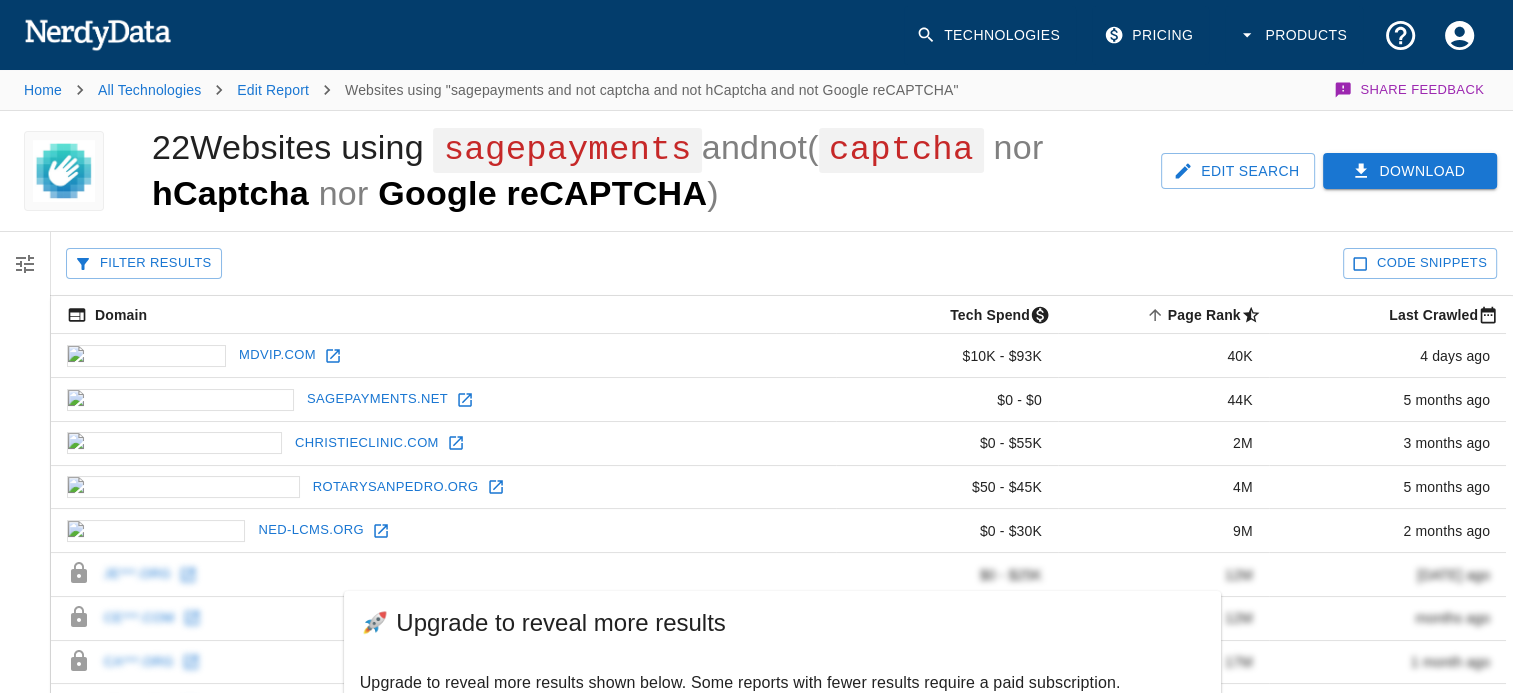 click at bounding box center [465, 400] 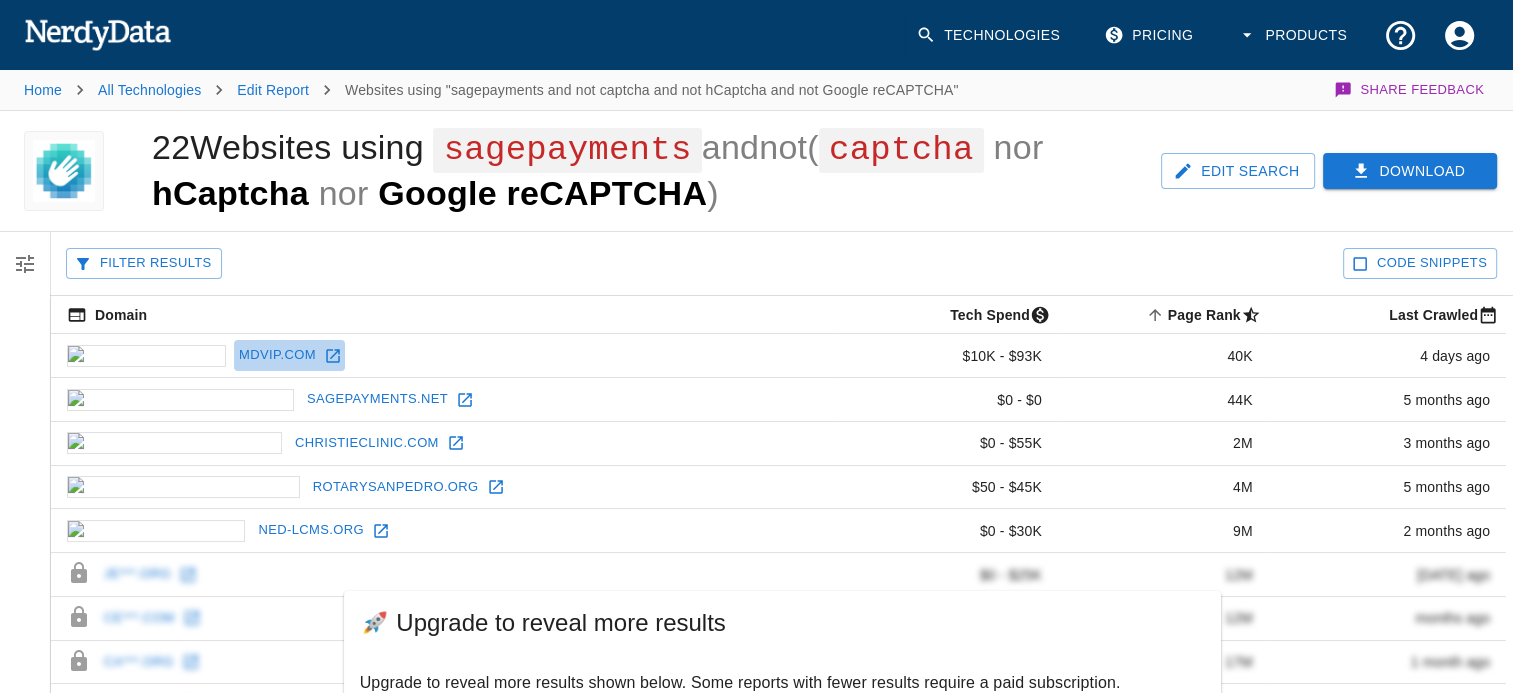 click at bounding box center [333, 356] 